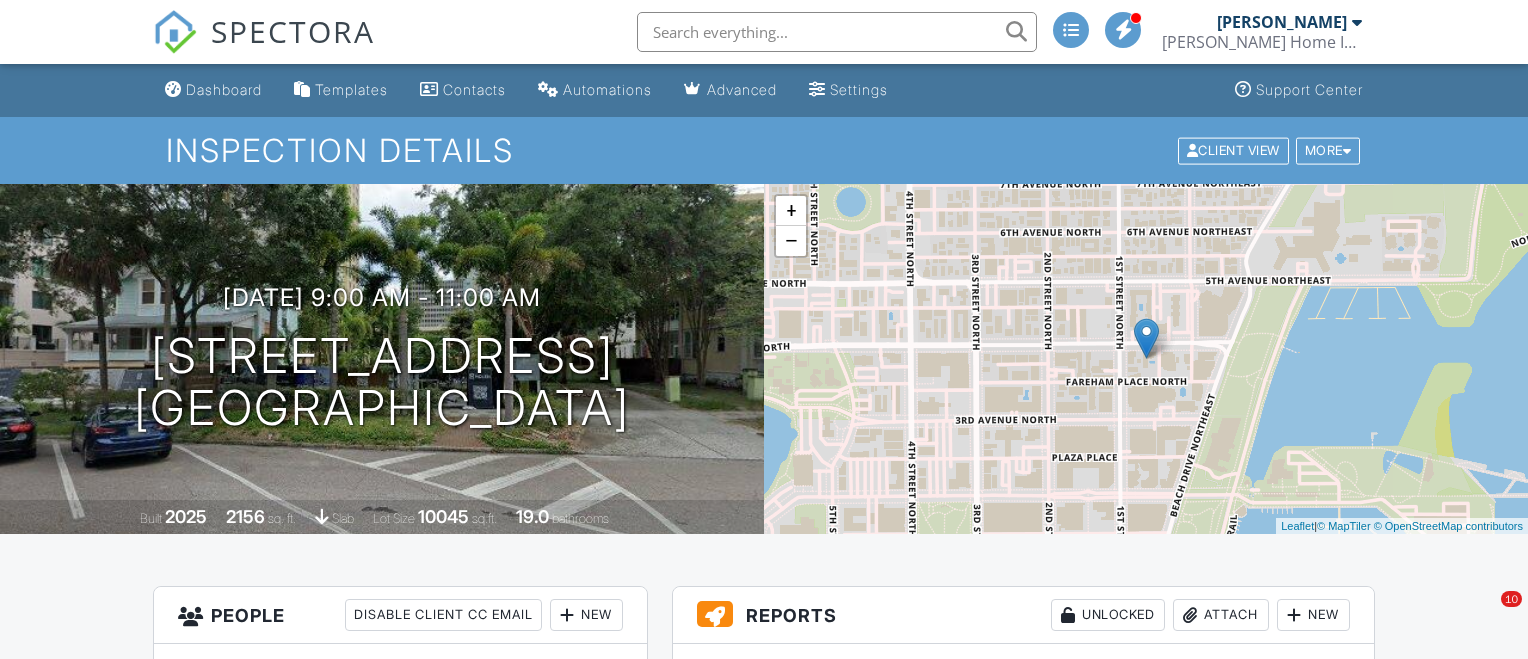 scroll, scrollTop: 983, scrollLeft: 0, axis: vertical 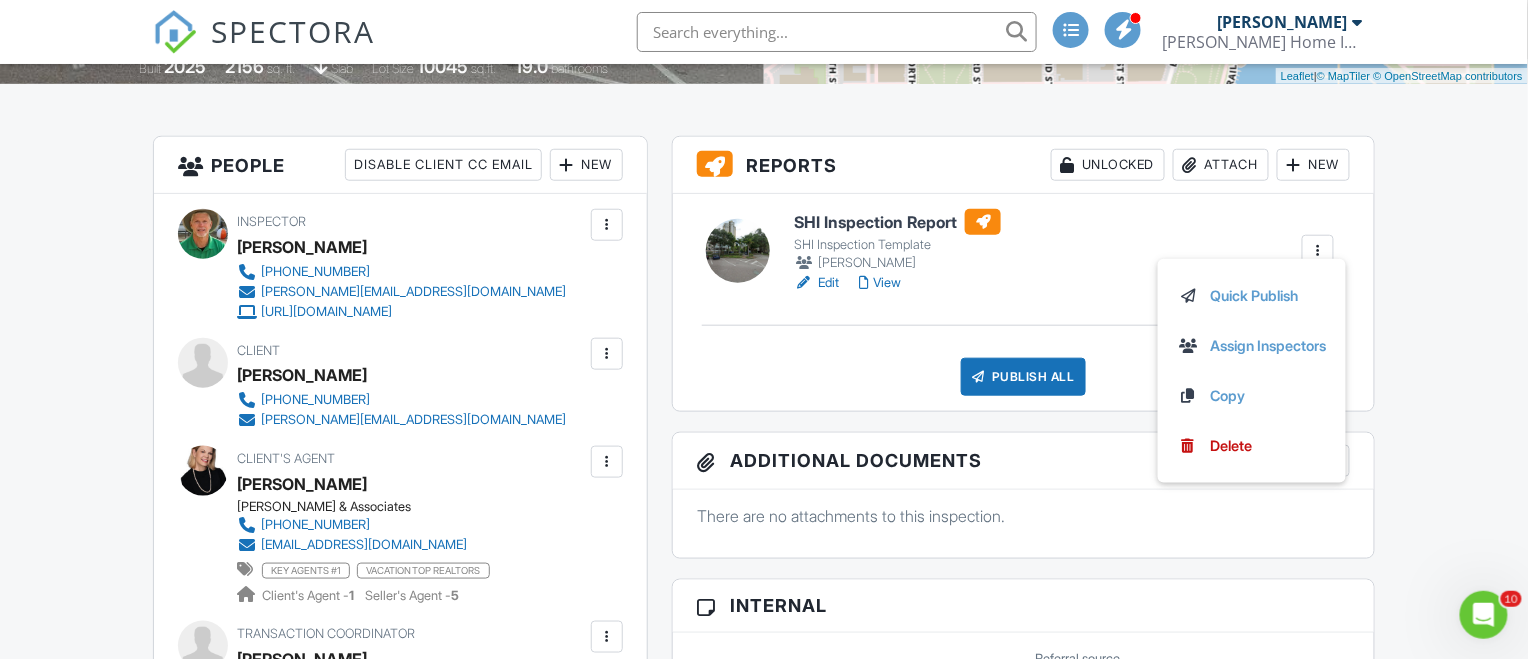 click on "Dashboard
Templates
Contacts
Automations
Advanced
Settings
Support Center
Inspection Details
Client View
More
Property Details
Reschedule
Reorder / Copy
Share
Cancel
Delete
Print Order
Convert to V9
View Change Log
07/10/2025  9:00 am
- 11:00 am
126 4th Ave NE 1001
St. Petersburg, FL 33701
Built
2025
2156
sq. ft.
slab
Lot Size
10045
sq.ft.
19.0
bathrooms
+ − Leaflet  |  © MapTiler   © OpenStreetMap contributors
All emails and texts are disabled for this inspection!
Turn on emails and texts
Reports
Unlocked
Attach
New
SHI Inspection Report
SHI Inspection Template
Stephen Shelton
Edit
View" at bounding box center [764, 1322] 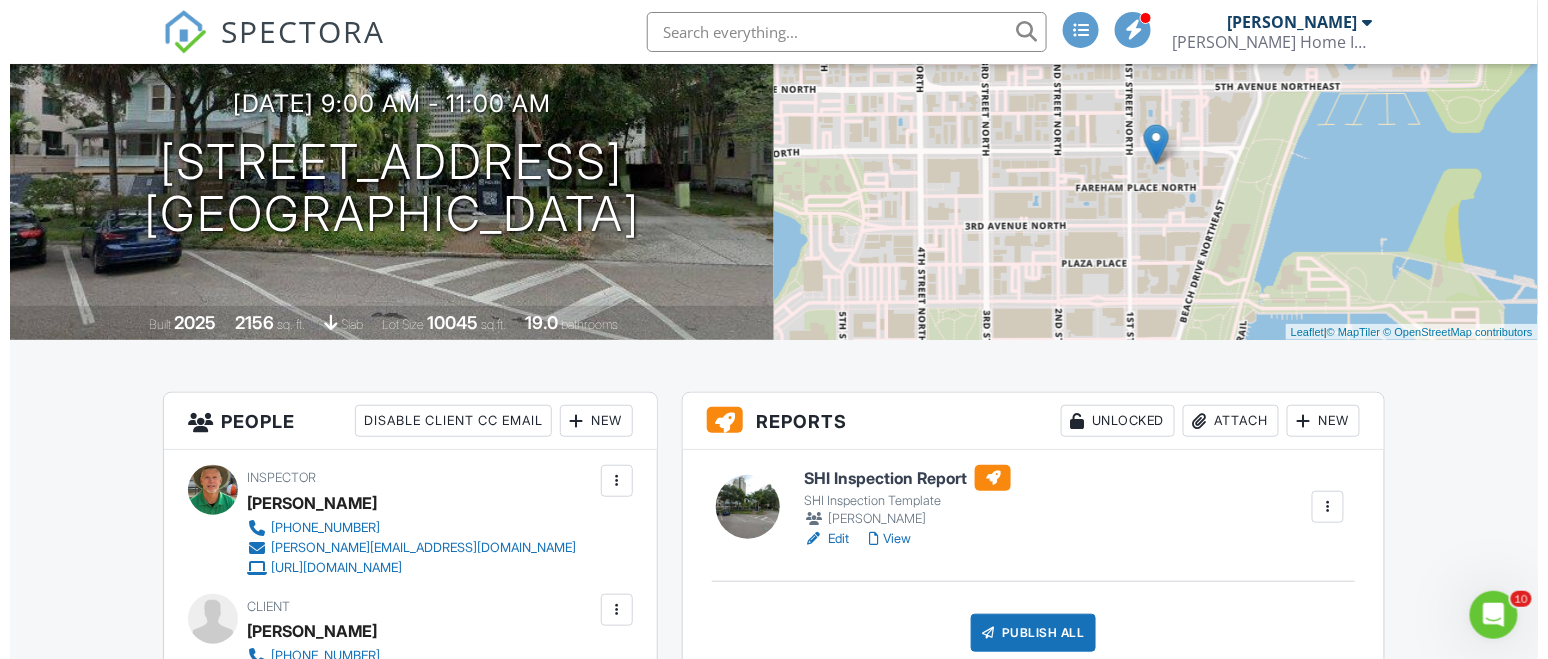 scroll, scrollTop: 316, scrollLeft: 0, axis: vertical 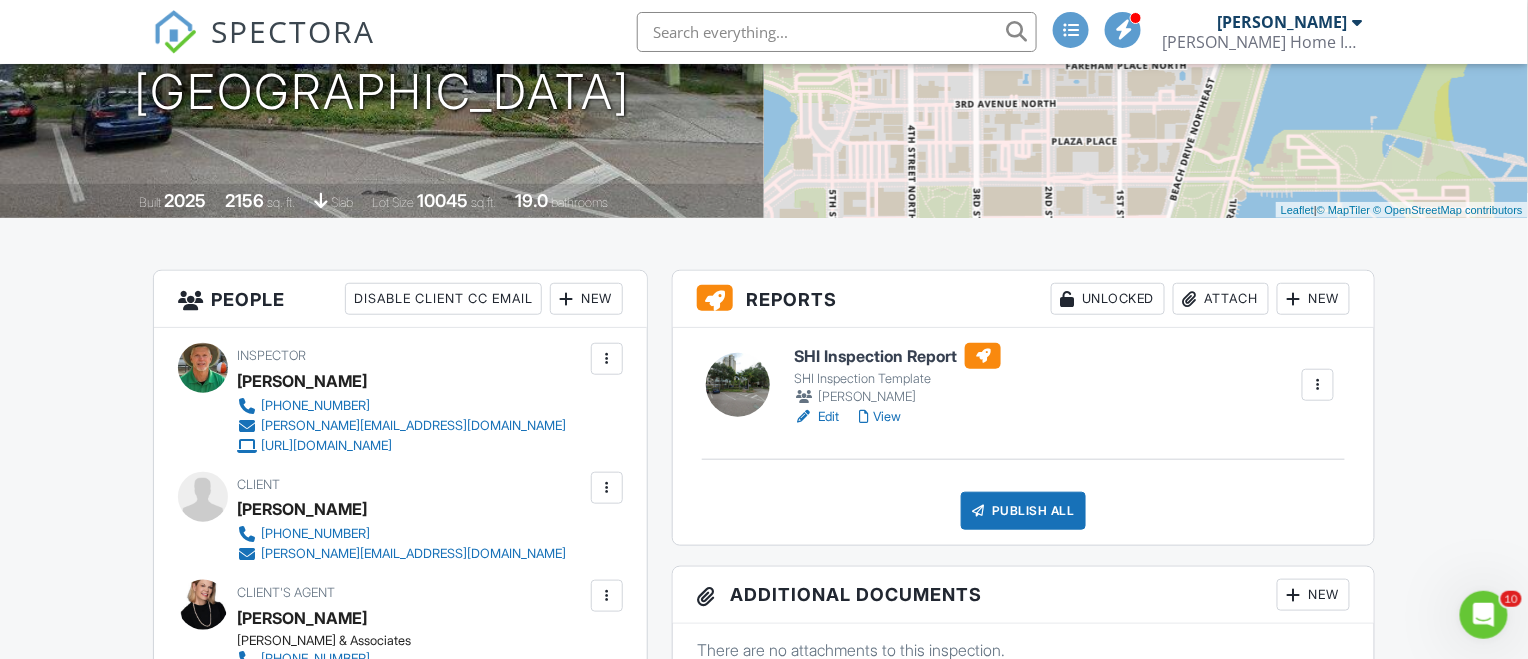 click at bounding box center [1318, 385] 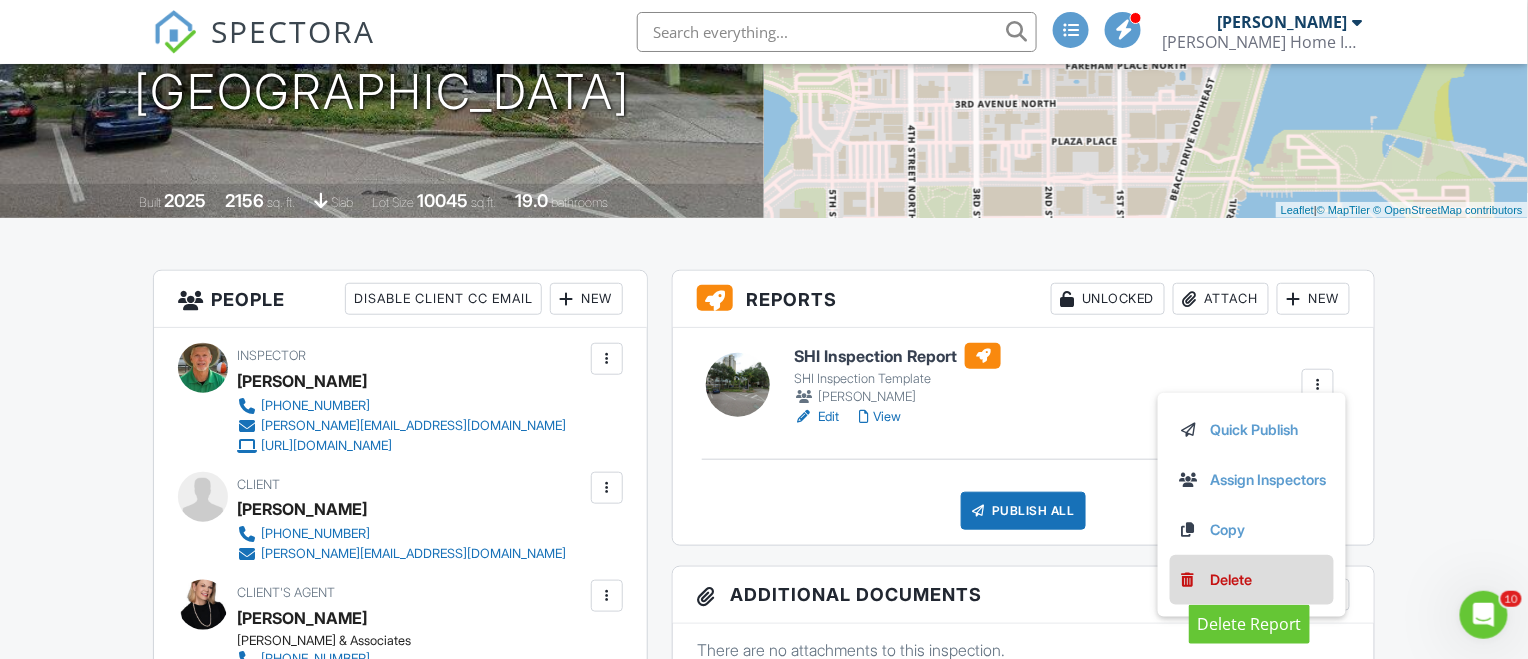 click on "Delete" at bounding box center [1231, 580] 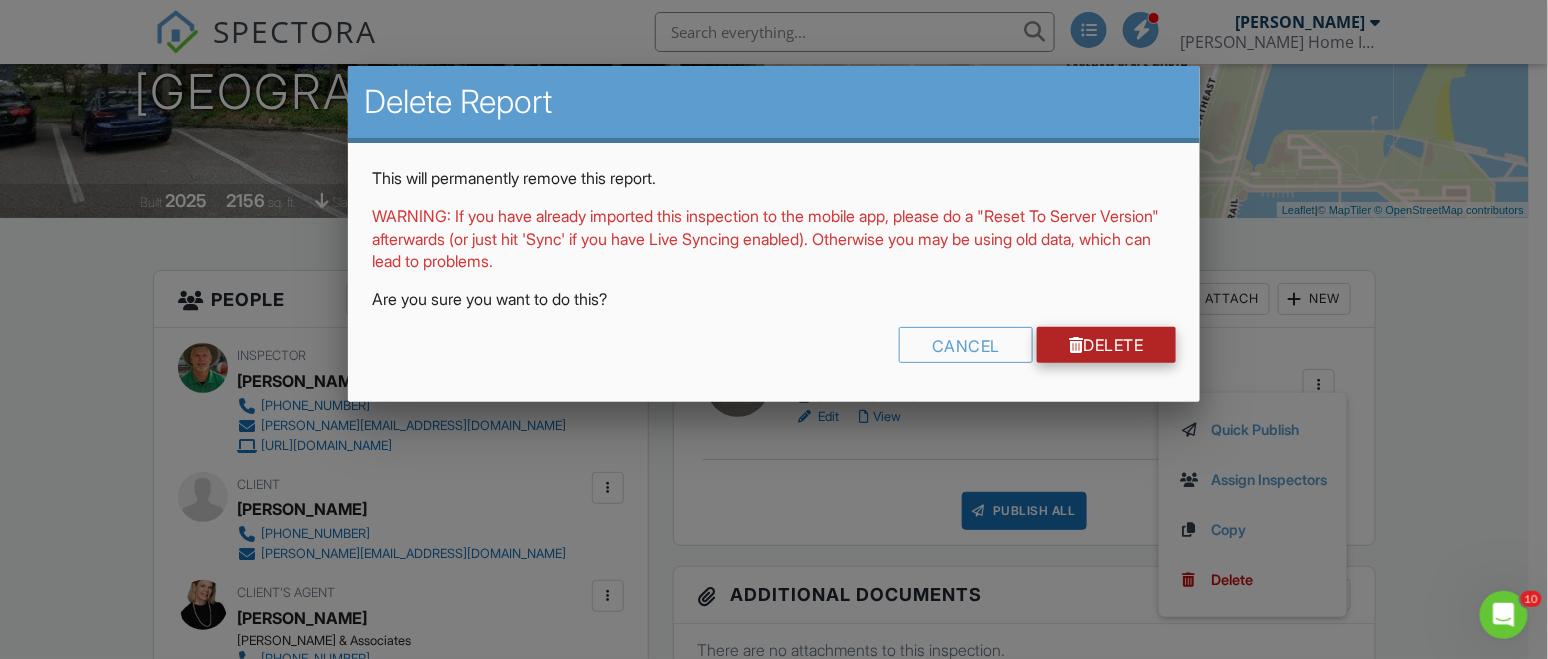 click on "Delete" at bounding box center [1106, 345] 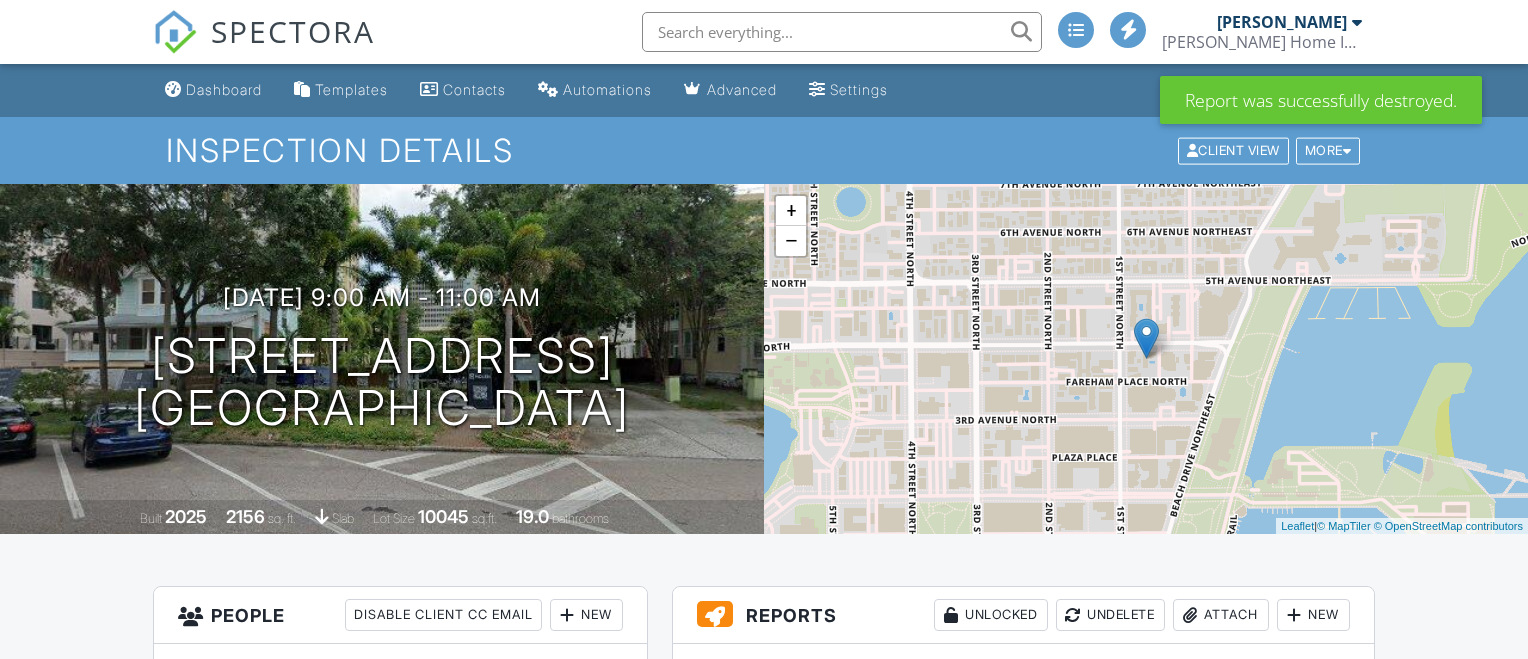 scroll, scrollTop: 266, scrollLeft: 0, axis: vertical 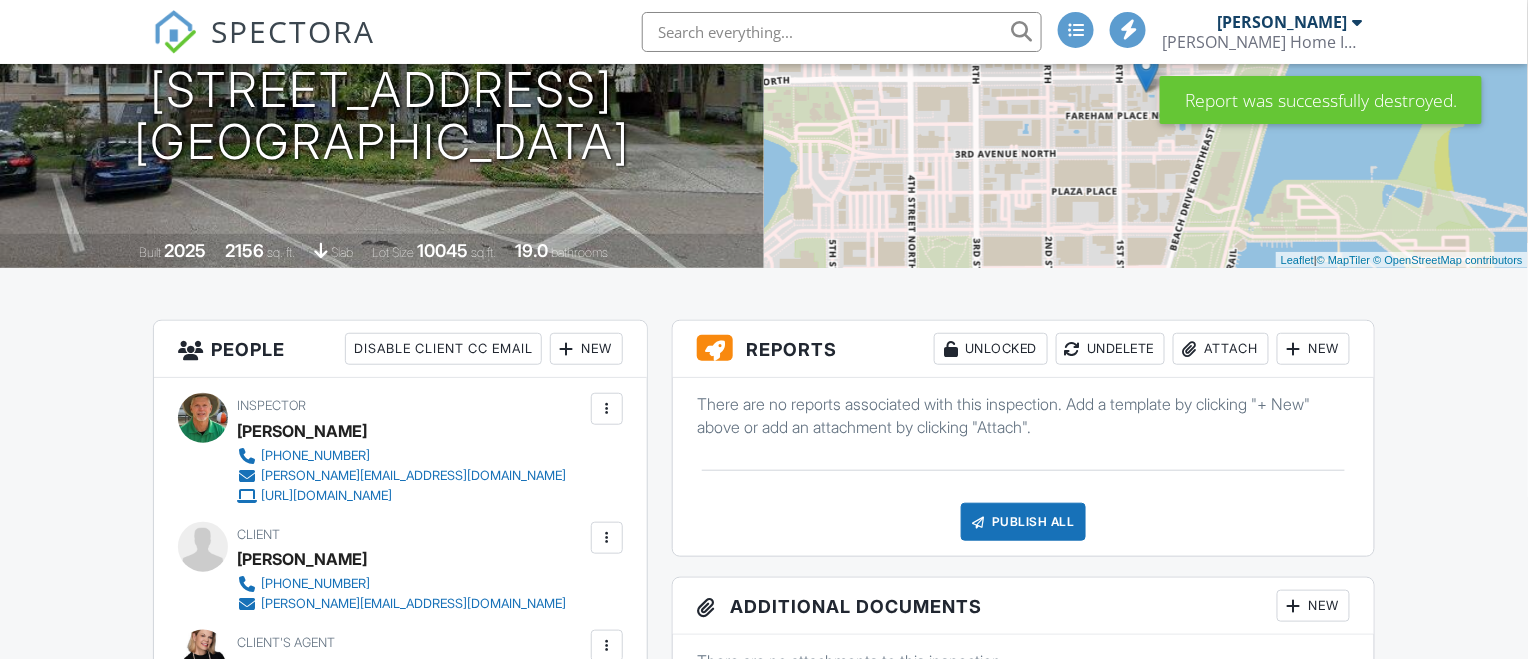 click on "New" at bounding box center [1313, 349] 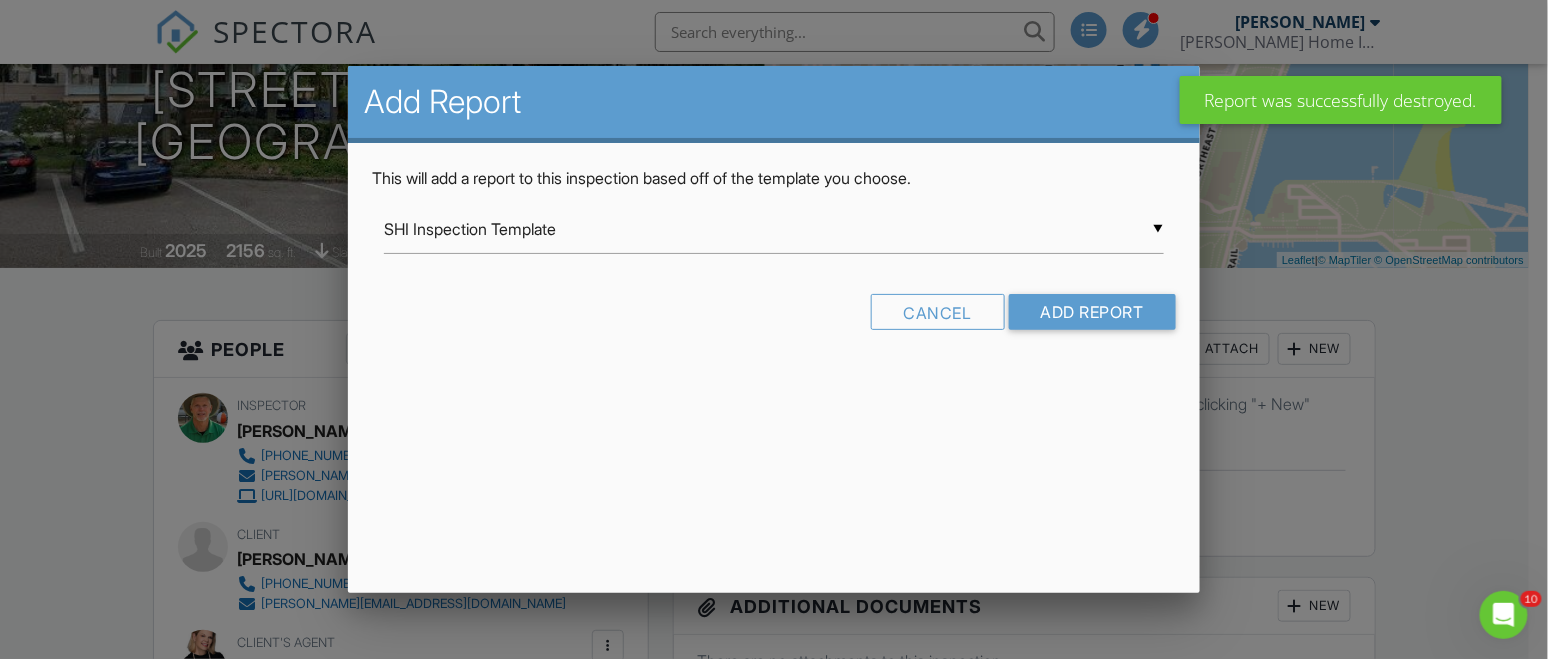 scroll, scrollTop: 0, scrollLeft: 0, axis: both 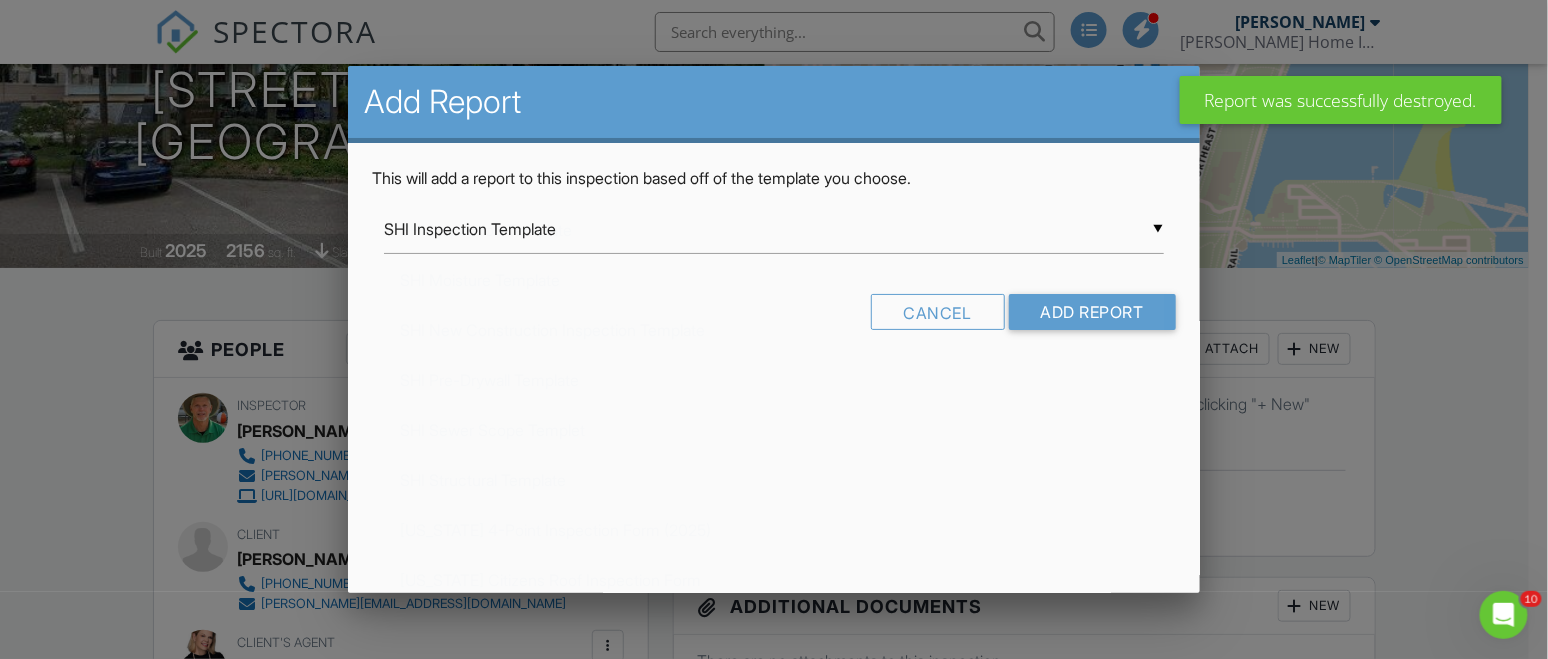 click on "SHI New Construction Inspection Template" at bounding box center [774, 330] 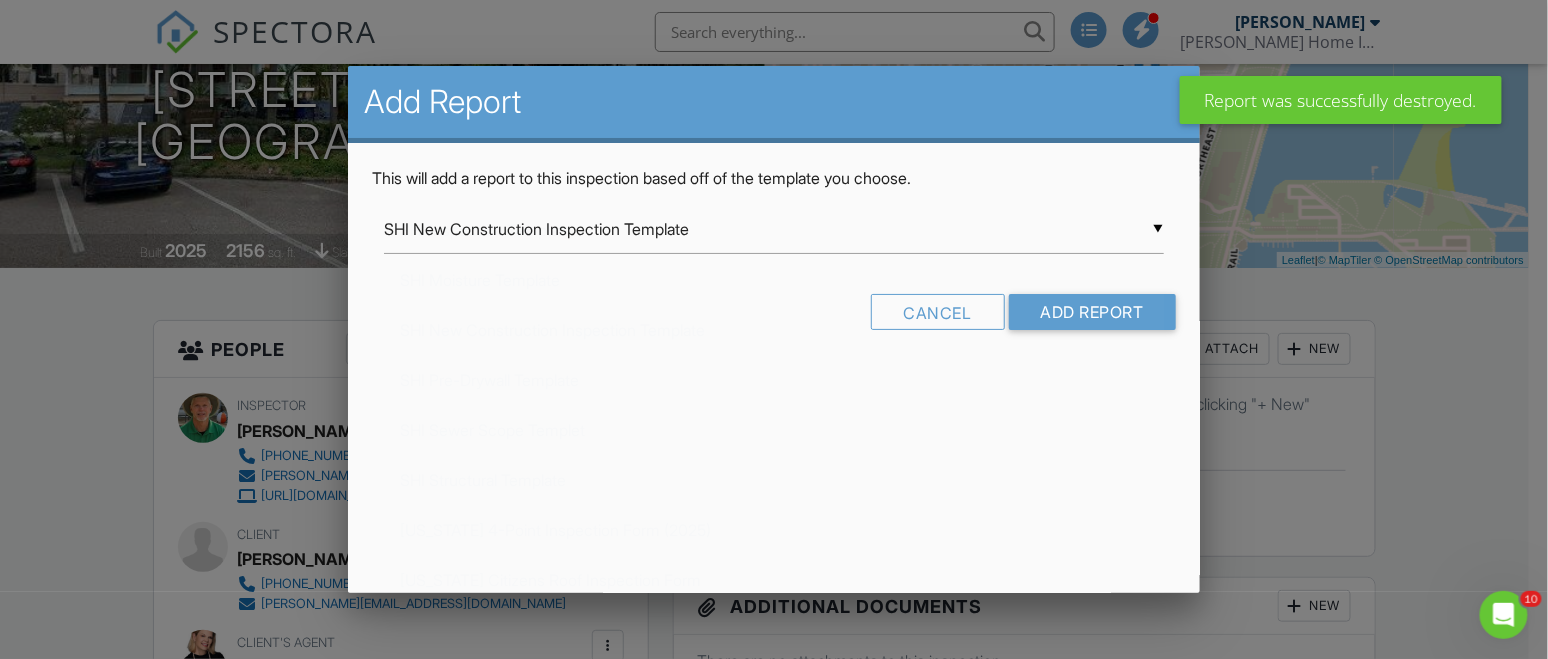 scroll, scrollTop: 0, scrollLeft: 0, axis: both 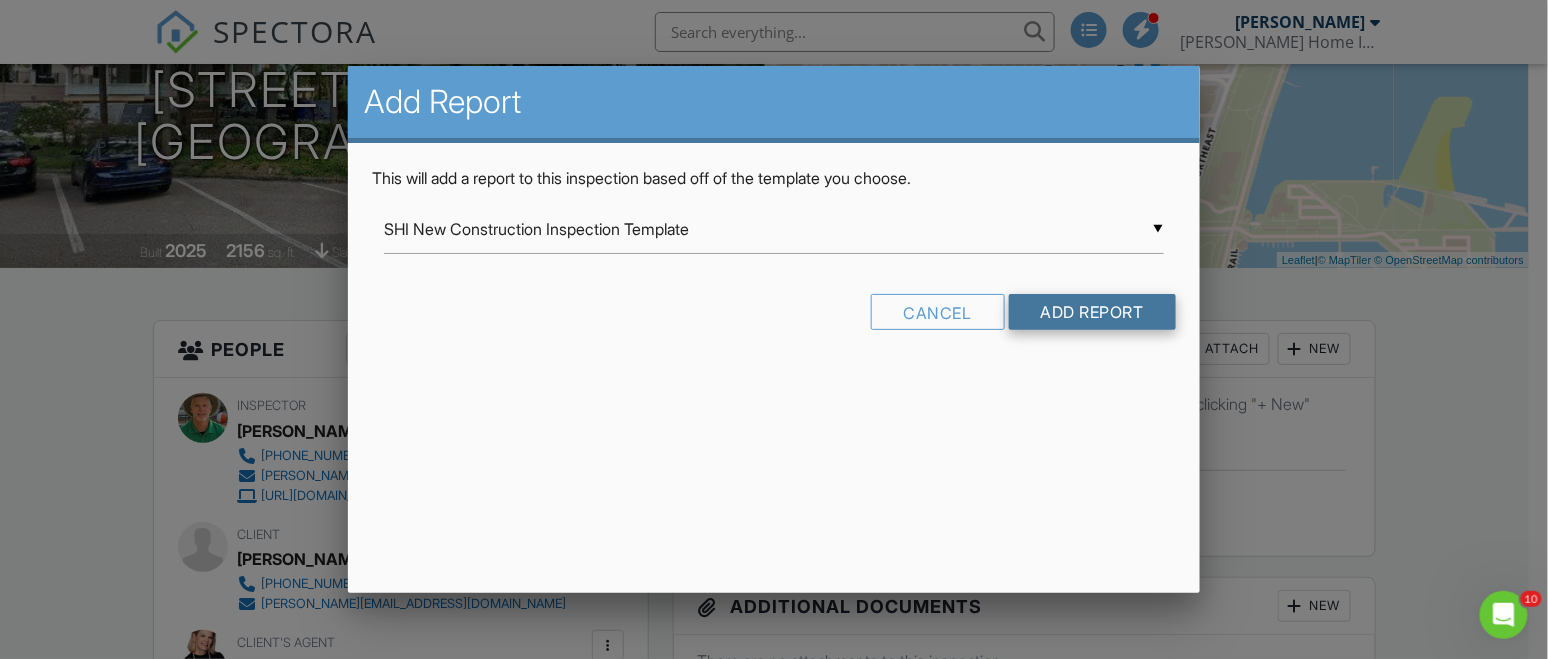 click on "Add Report" at bounding box center [1092, 312] 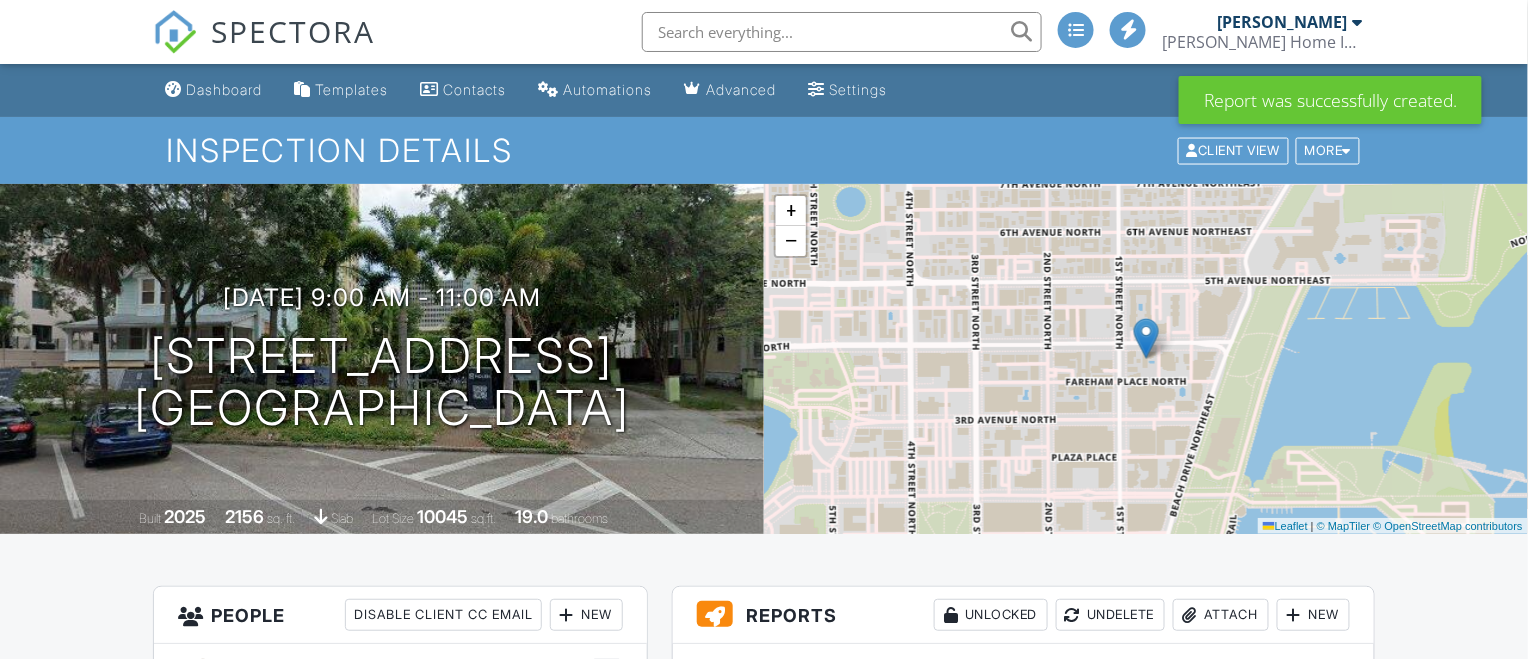 scroll, scrollTop: 266, scrollLeft: 0, axis: vertical 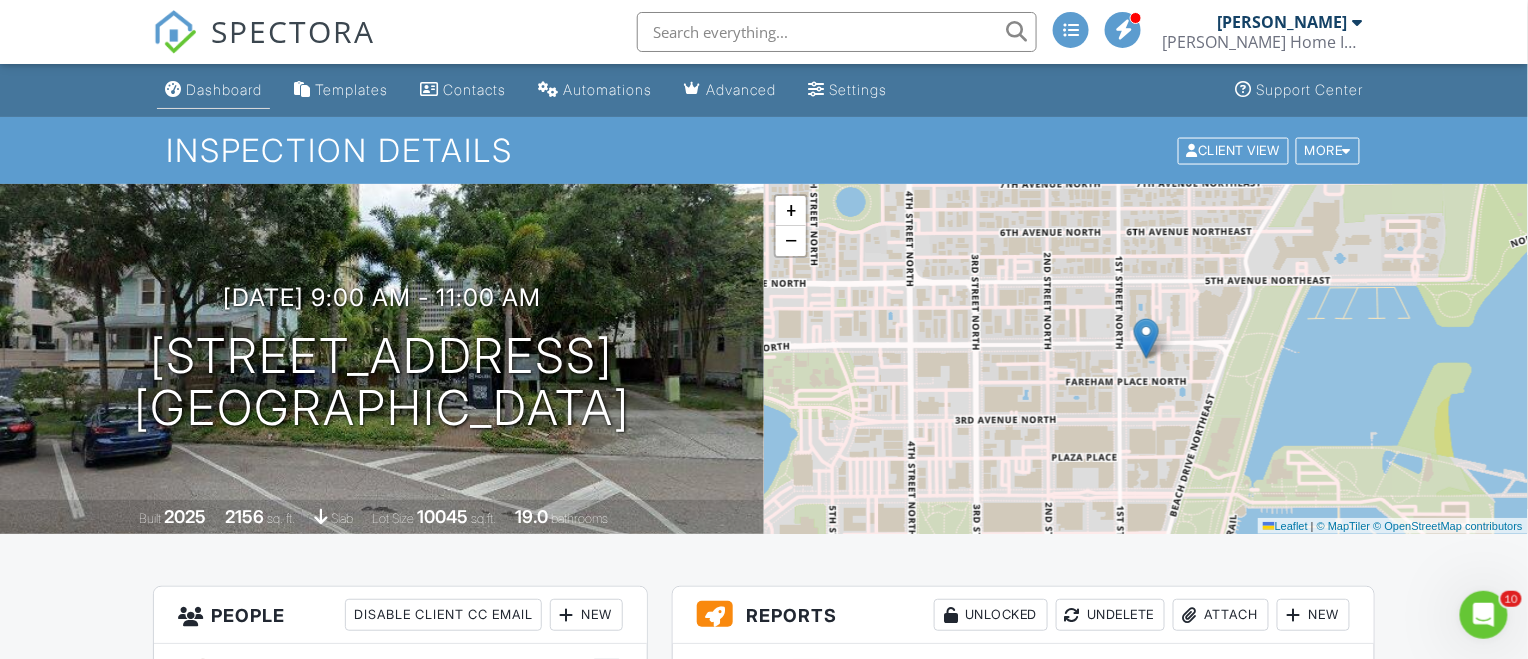 click on "Dashboard" at bounding box center [224, 89] 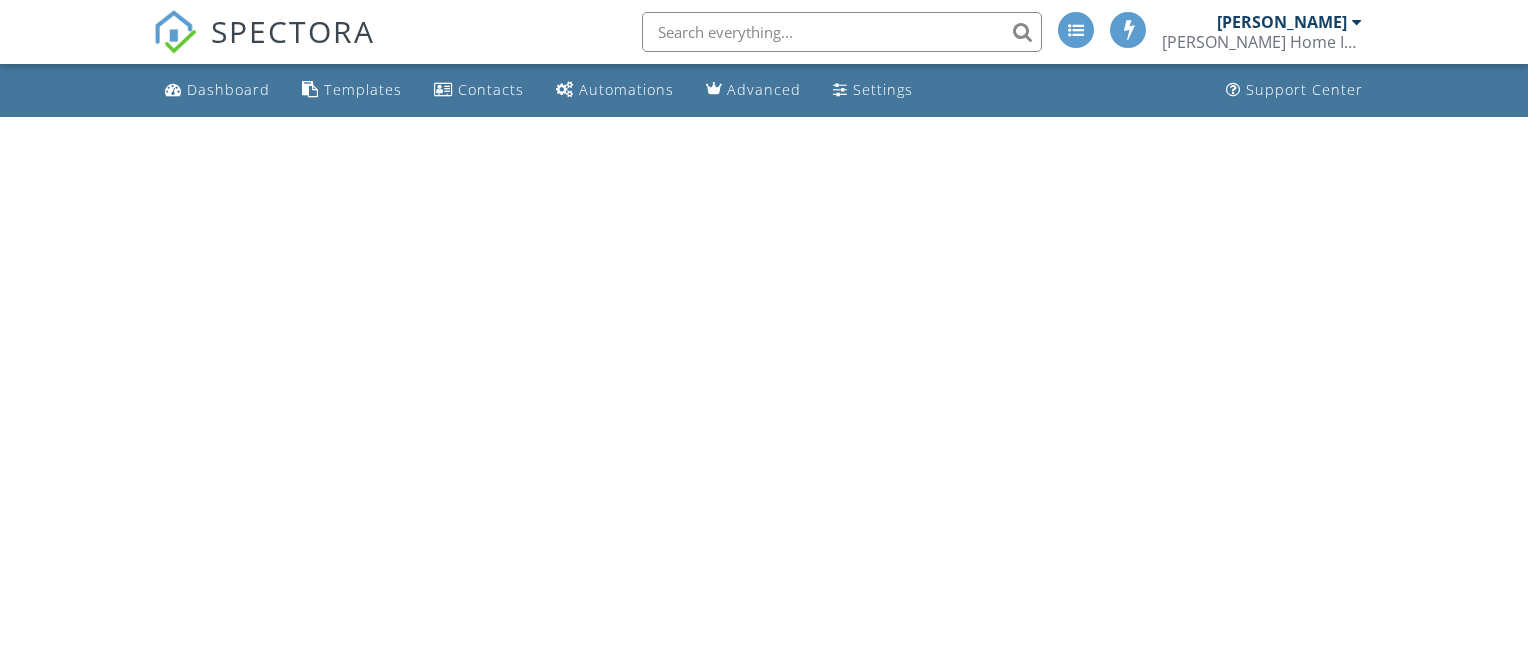 scroll, scrollTop: 0, scrollLeft: 0, axis: both 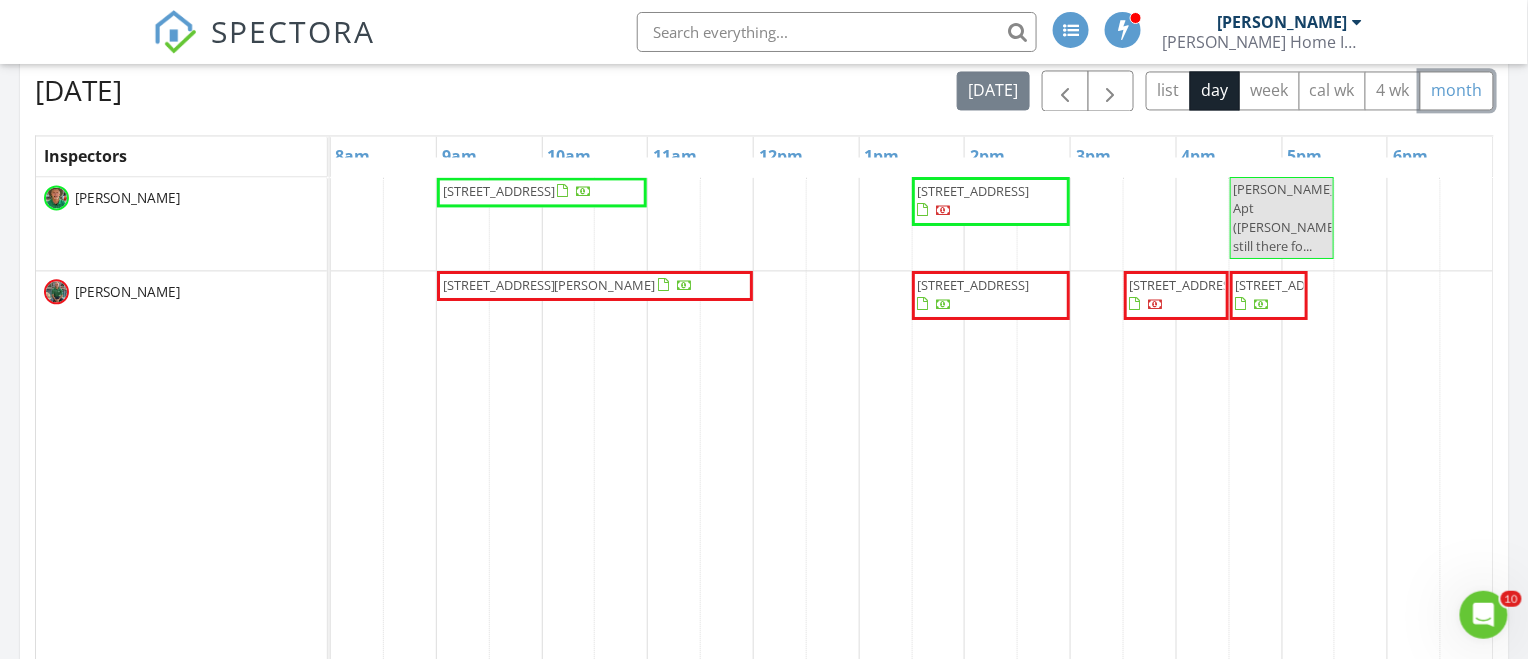 click on "month" at bounding box center (1457, 90) 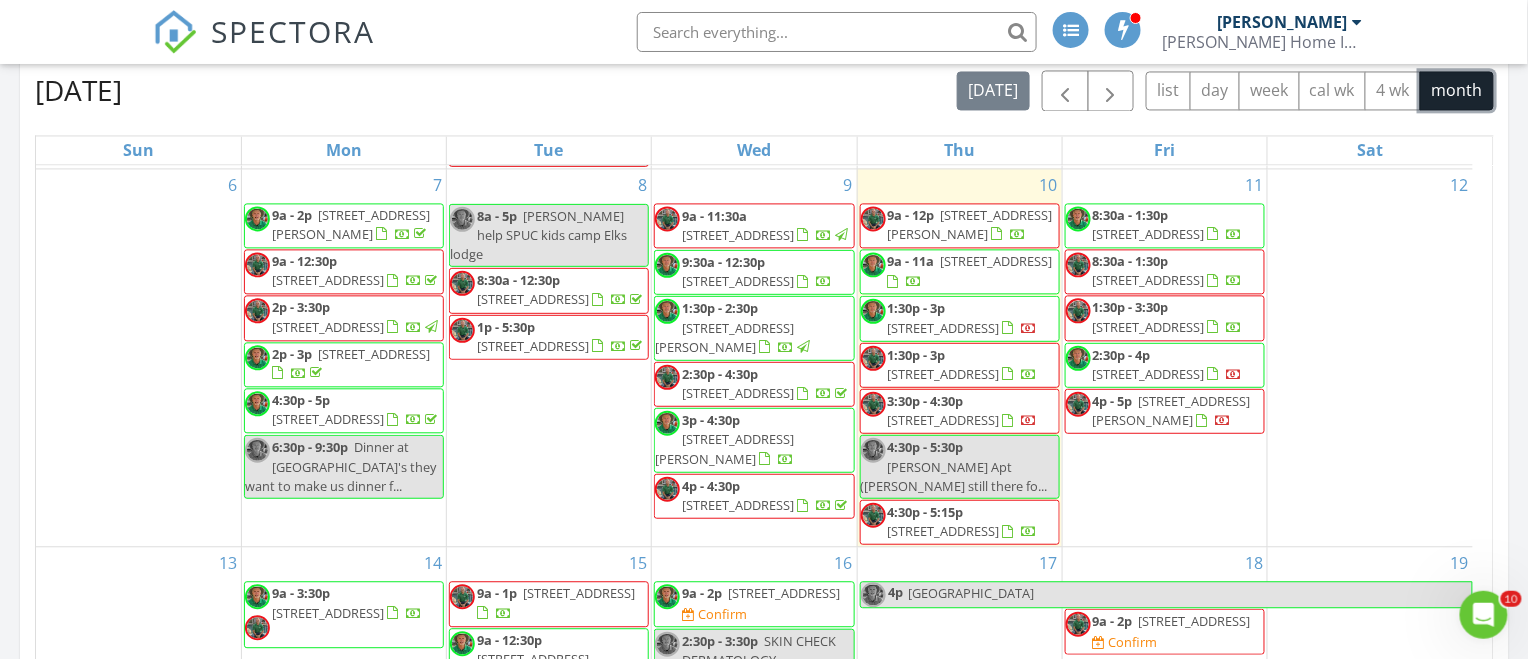 scroll, scrollTop: 400, scrollLeft: 0, axis: vertical 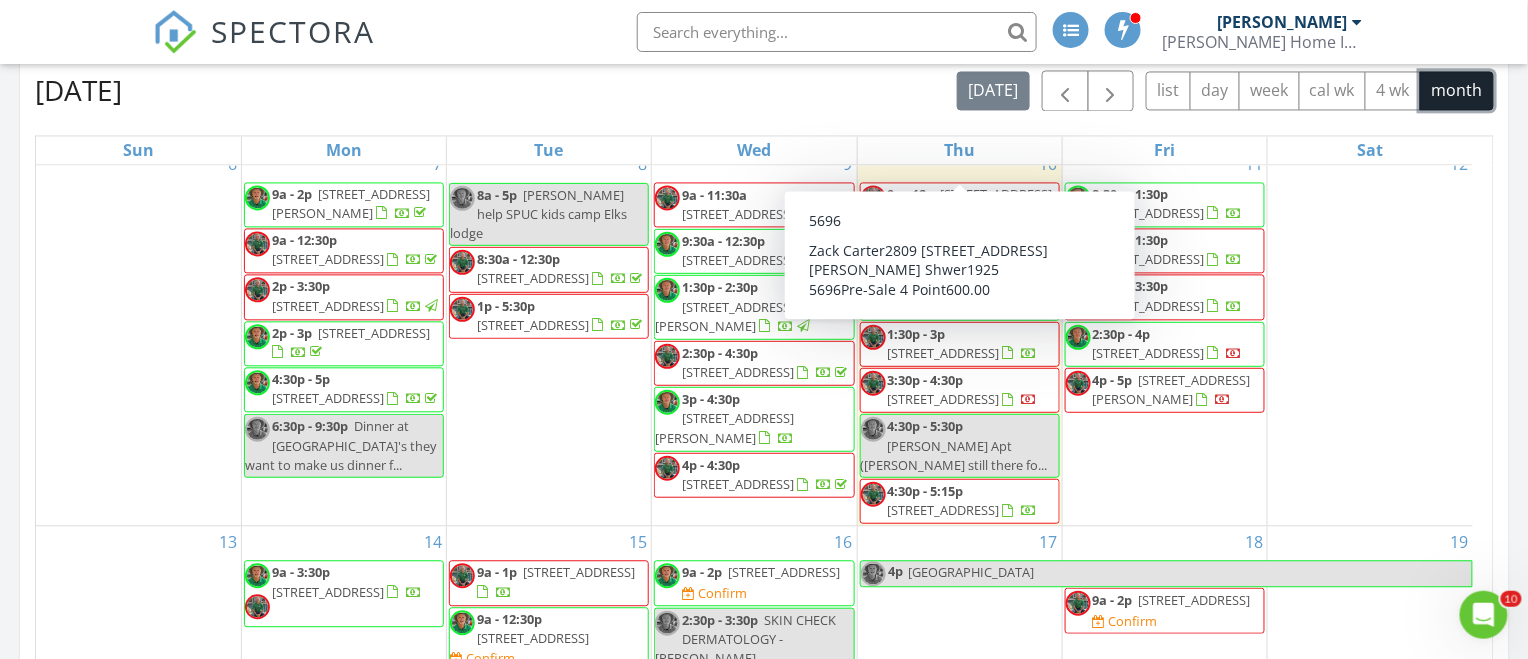 click on "12" at bounding box center [1370, 337] 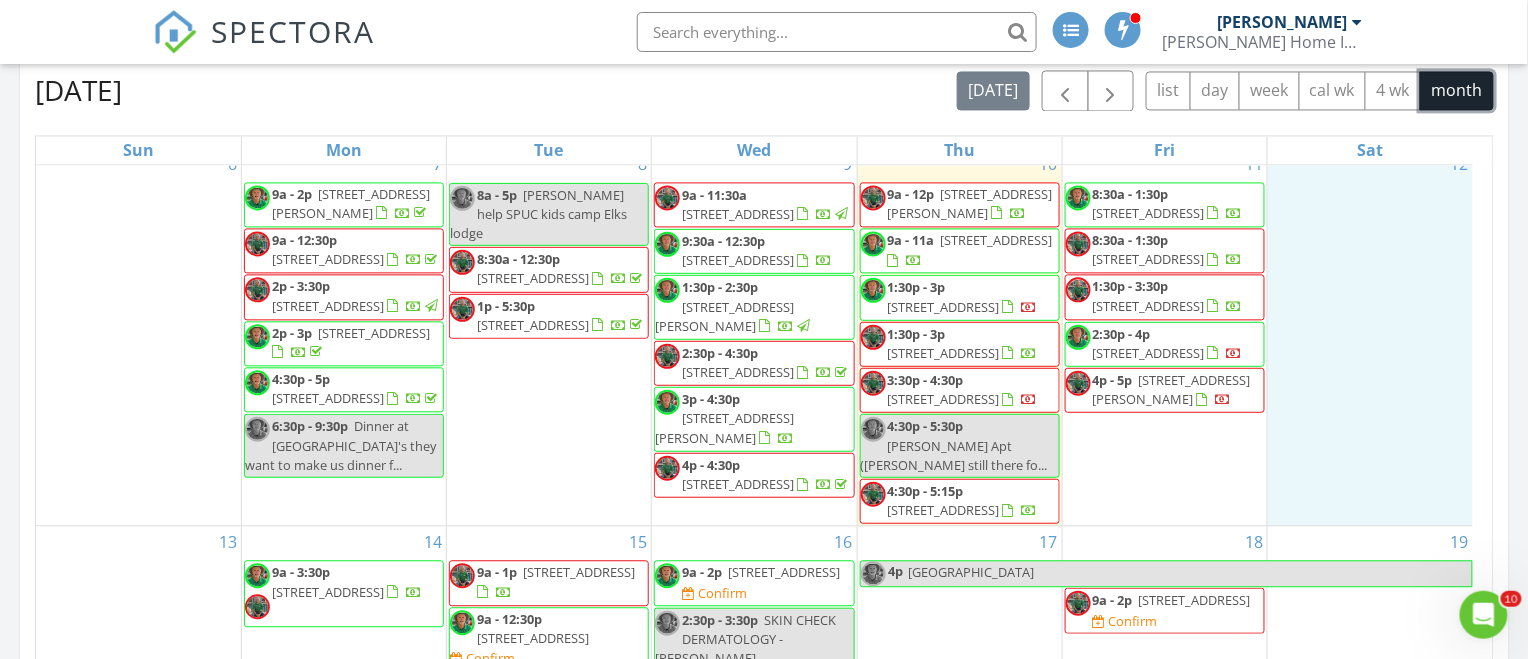 click on "309 Palmetto Ln, Largo 33770" at bounding box center [1149, 259] 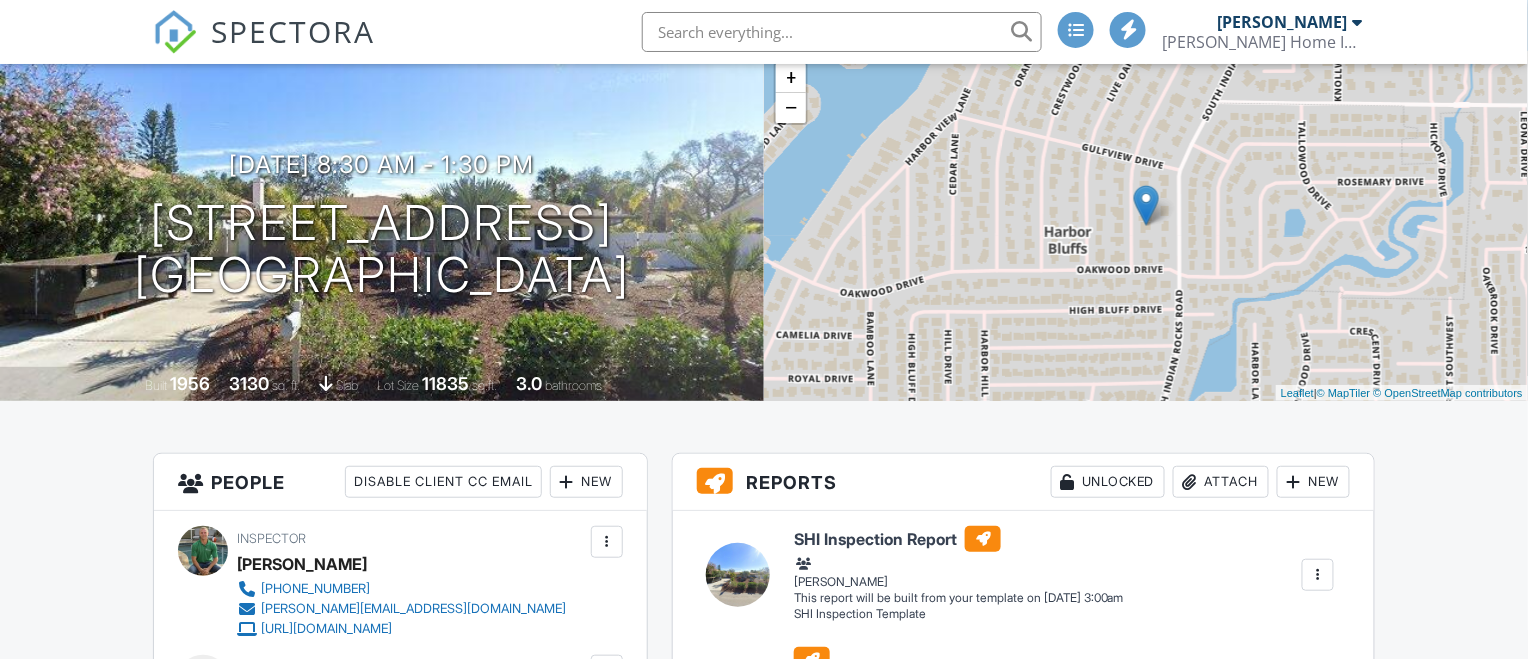 scroll, scrollTop: 133, scrollLeft: 0, axis: vertical 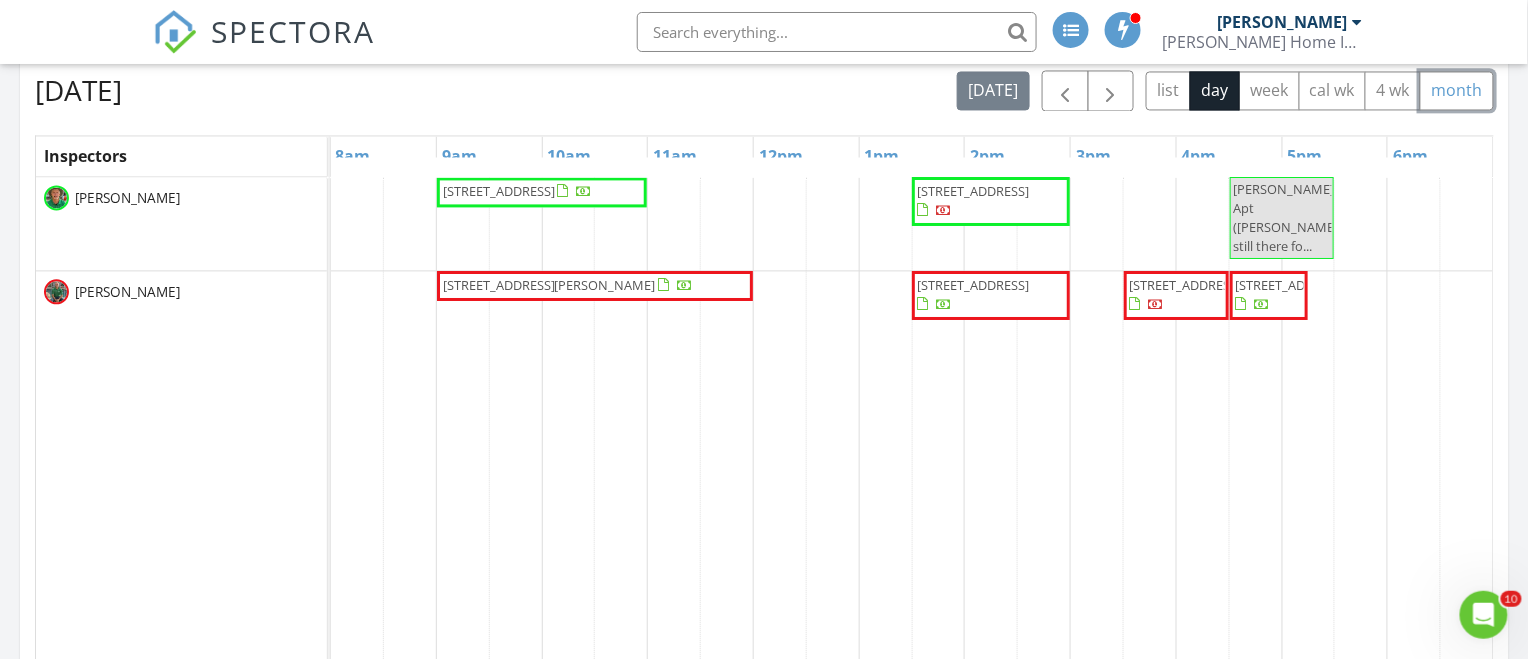 drag, startPoint x: 1455, startPoint y: 83, endPoint x: 1424, endPoint y: 88, distance: 31.400637 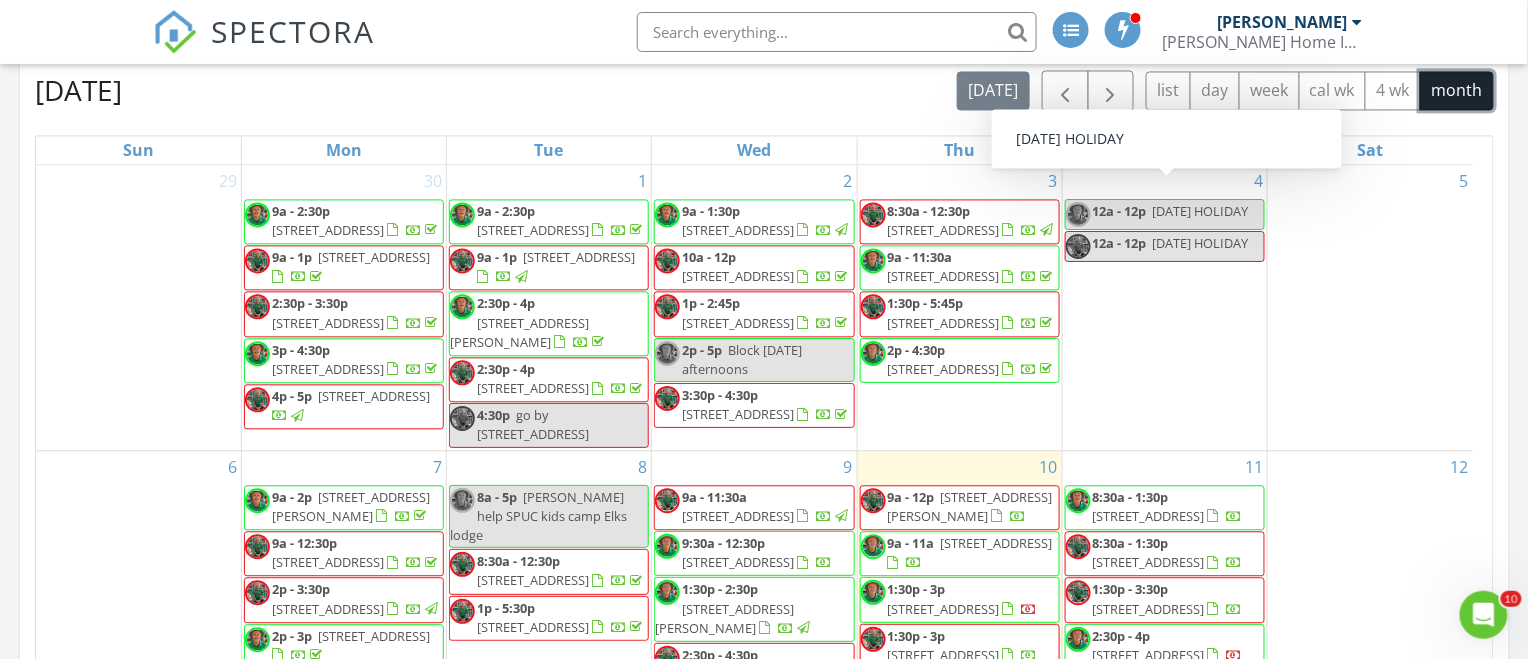 scroll, scrollTop: 266, scrollLeft: 0, axis: vertical 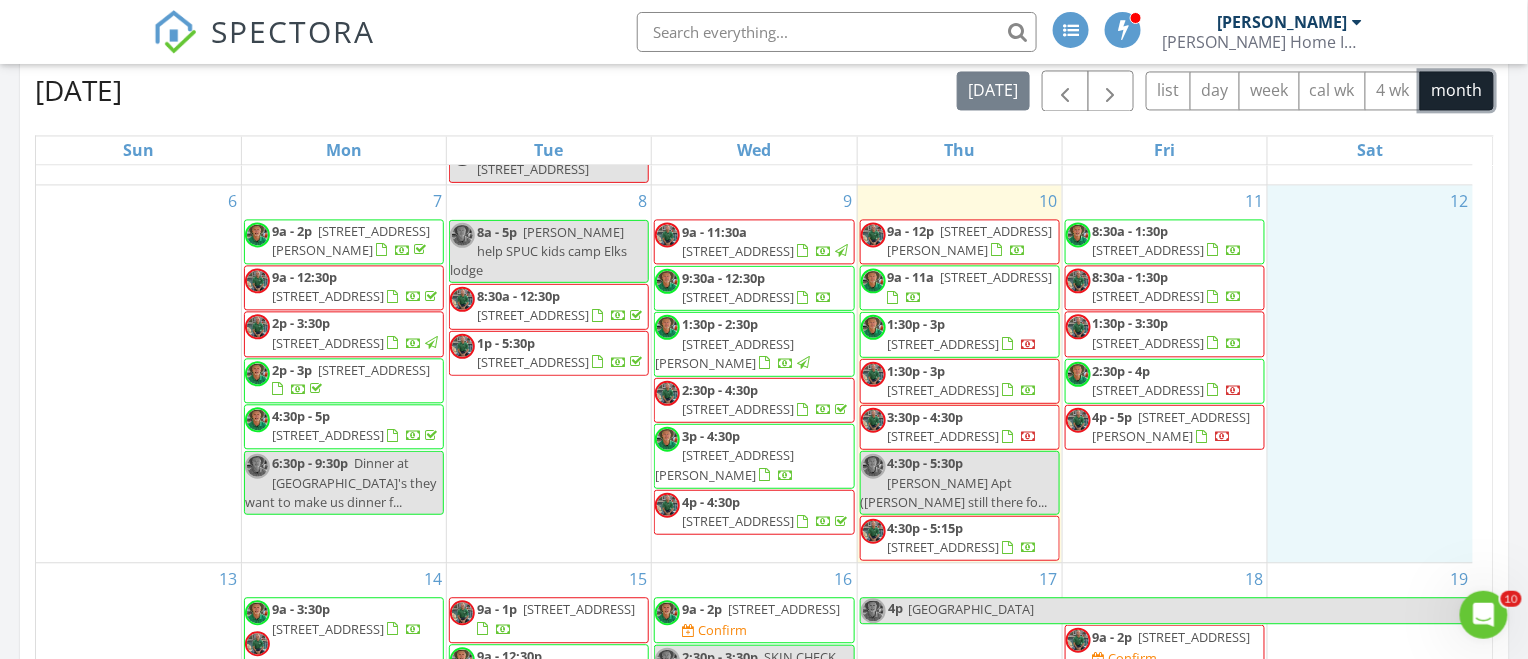 click on "12" at bounding box center [1370, 374] 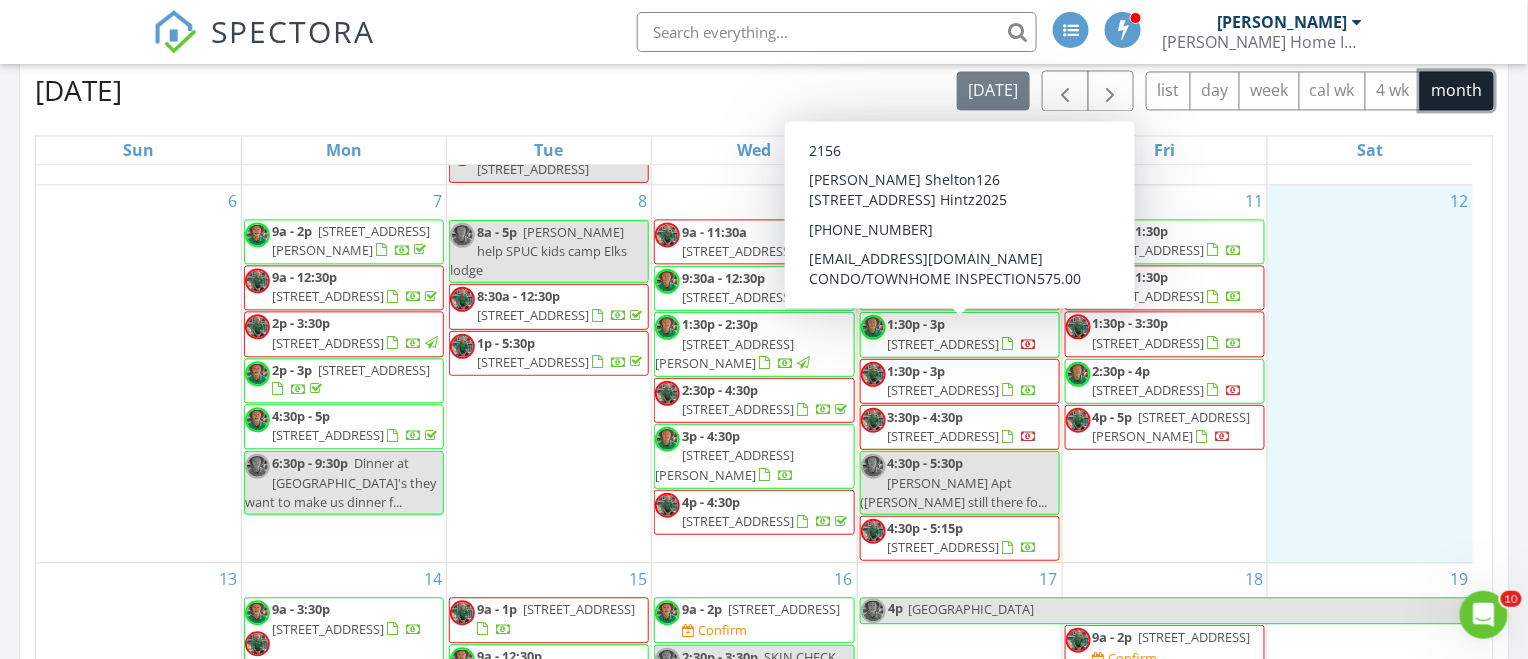click on "9a - 11a" at bounding box center [911, 277] 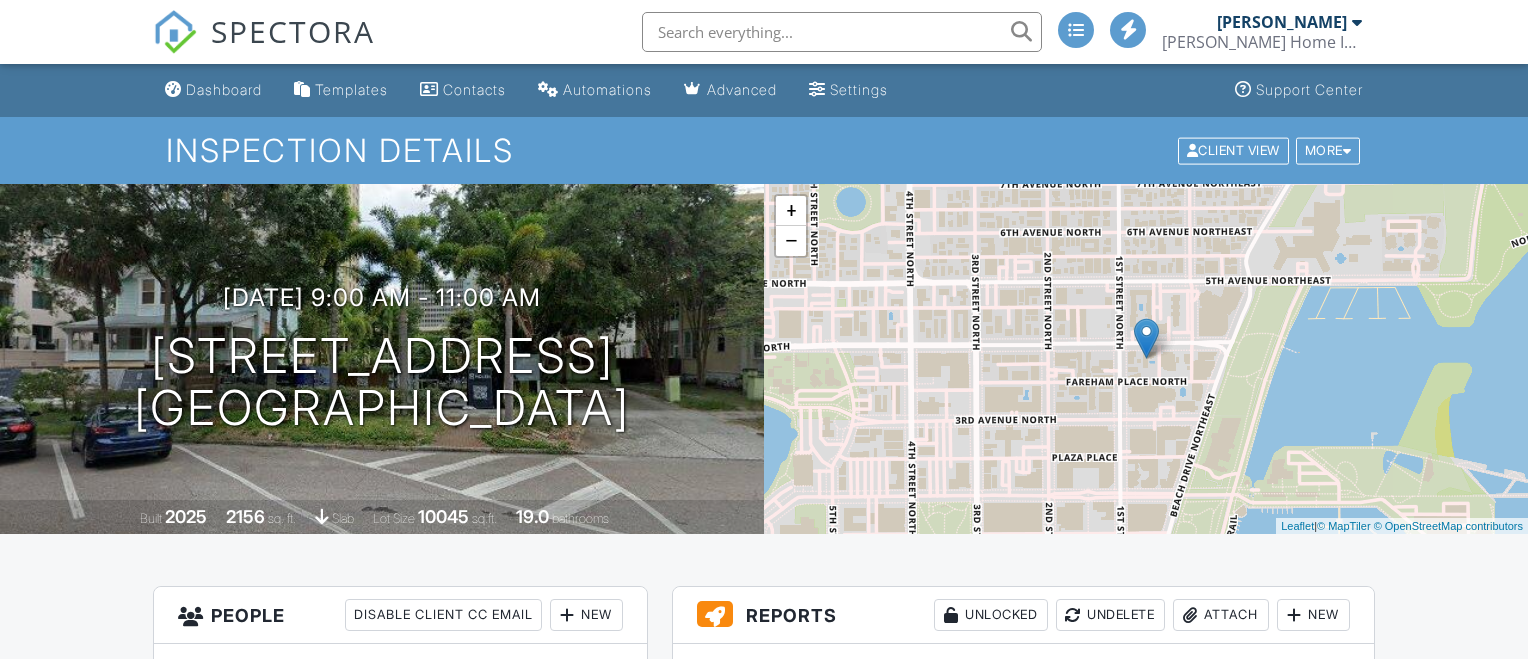 scroll, scrollTop: 0, scrollLeft: 0, axis: both 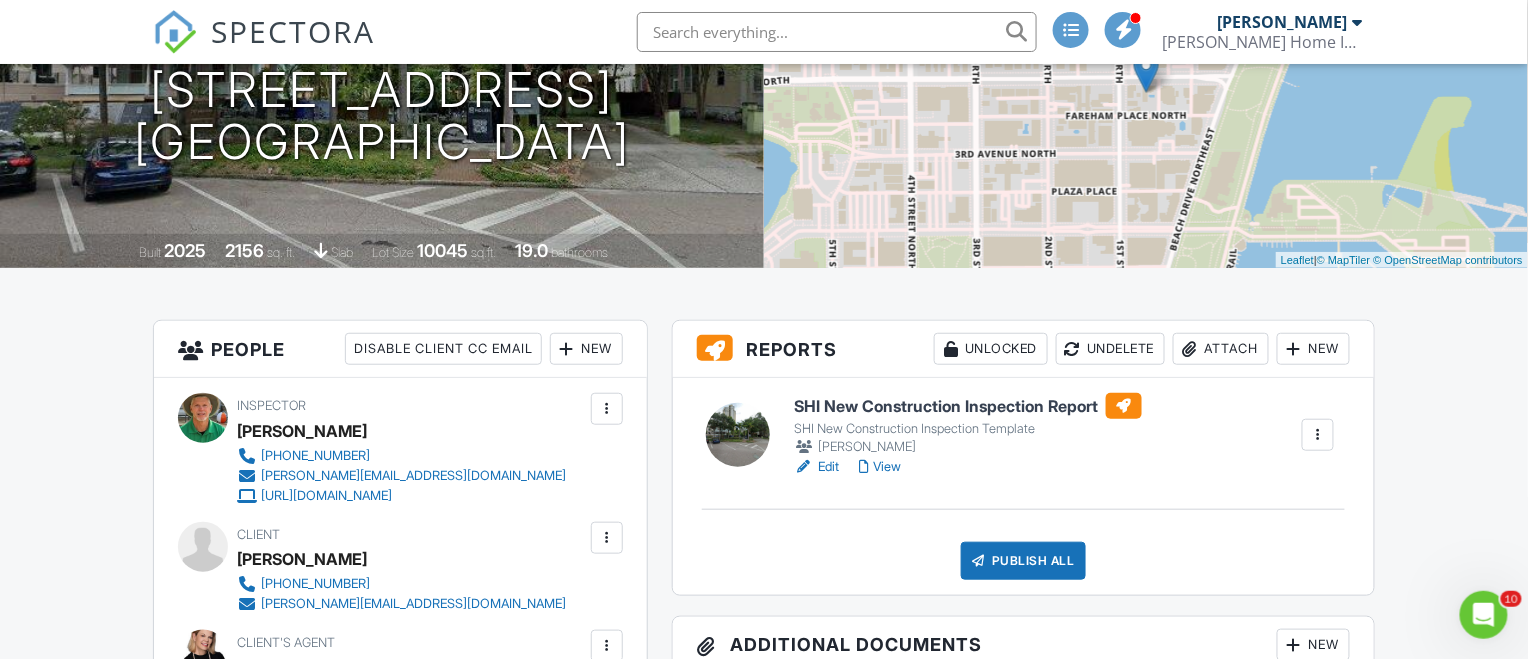 click on "SHI New Construction Inspection Report
SHI New Construction Inspection Template
[PERSON_NAME]
Edit
View
Quick Publish
Assign Inspectors
Copy
[GEOGRAPHIC_DATA]
Publish All
Checking report completion" at bounding box center [1023, 486] 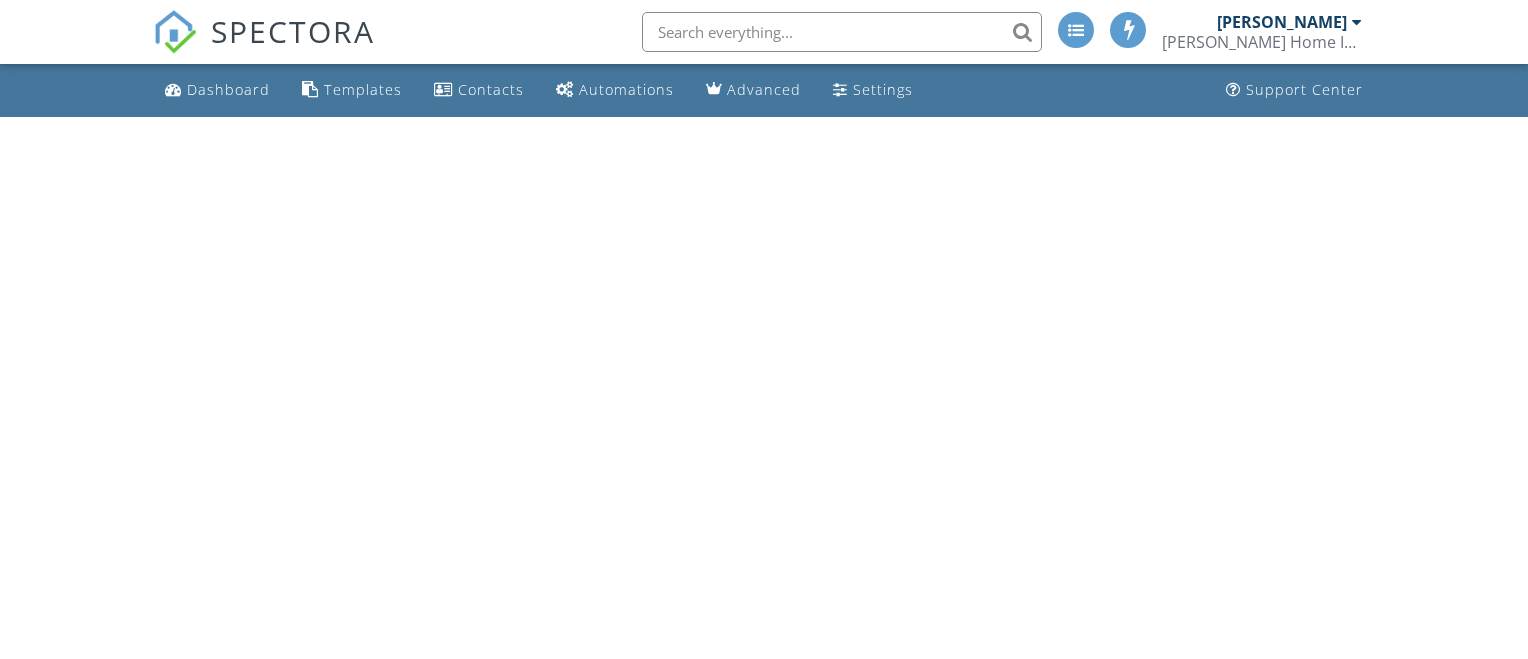 scroll, scrollTop: 0, scrollLeft: 0, axis: both 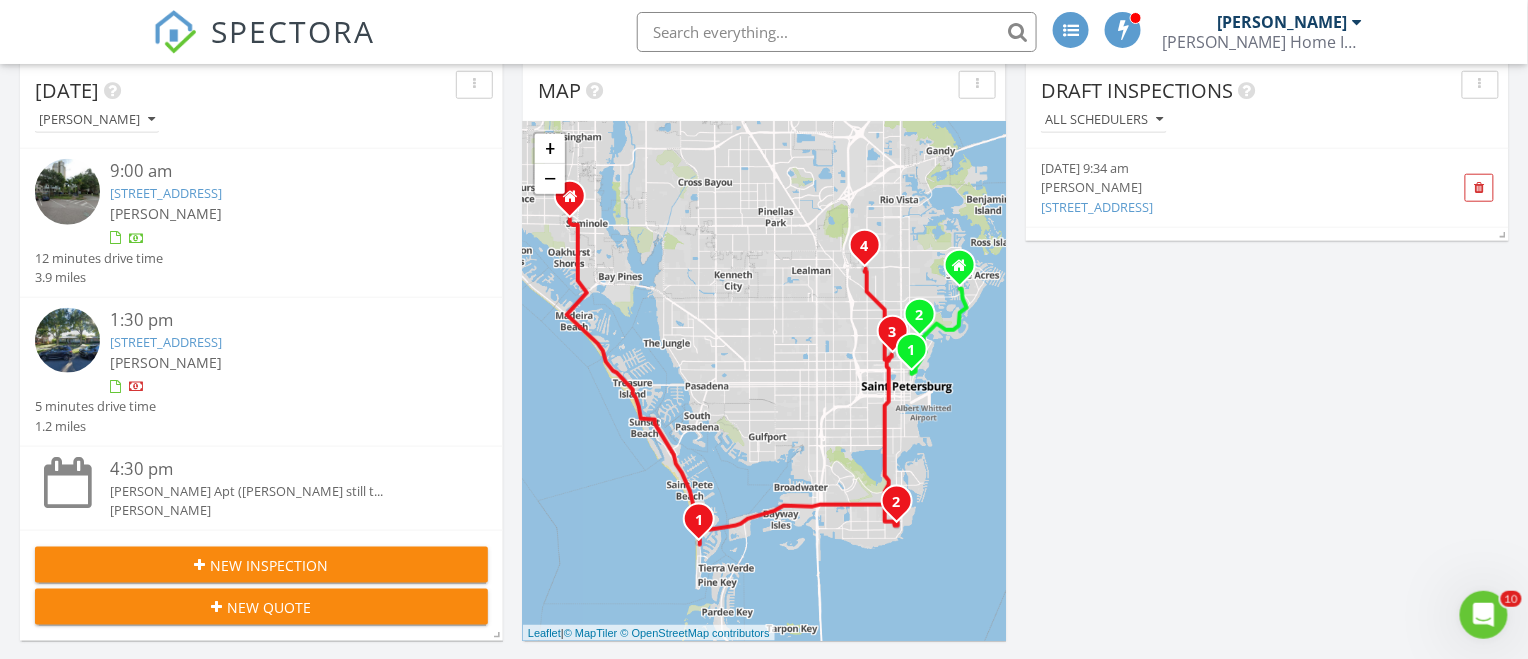 click on "436 21st Ave NE, St. Petersburg, FL 33704" at bounding box center [166, 342] 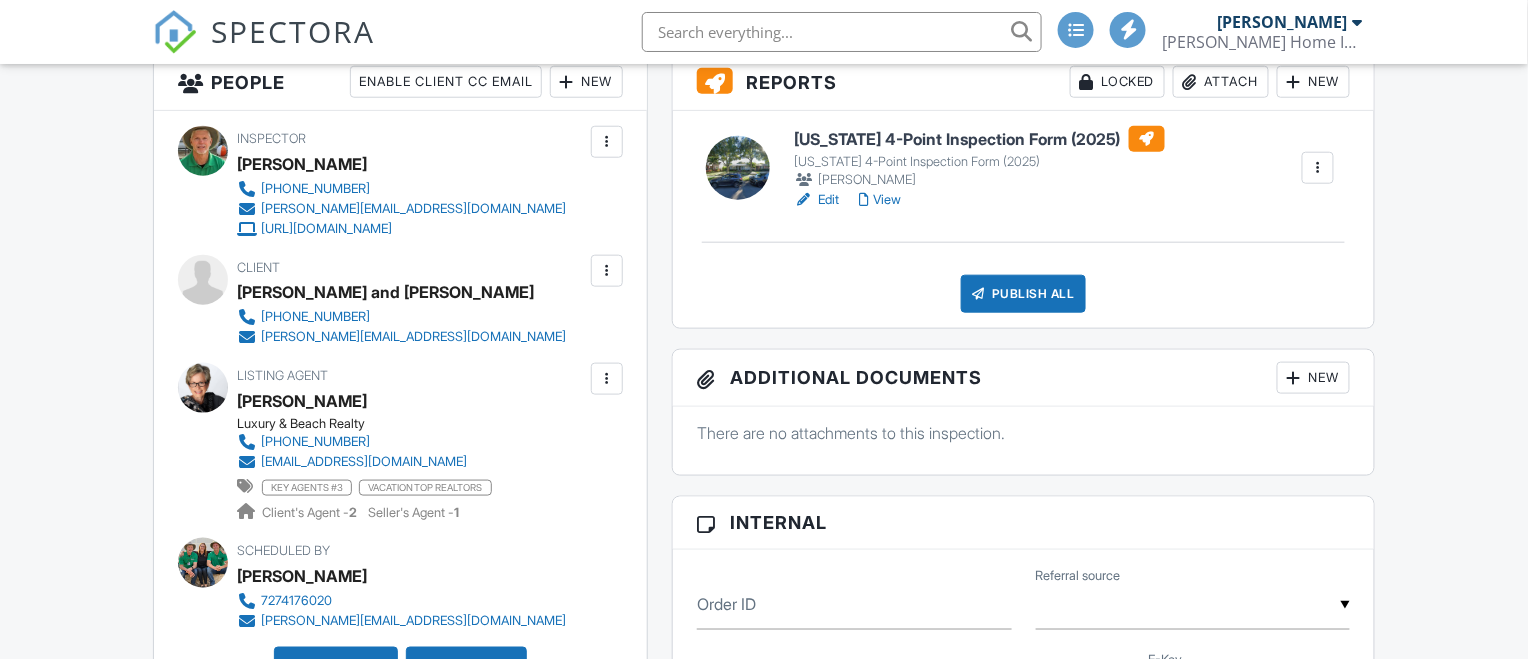 scroll, scrollTop: 533, scrollLeft: 0, axis: vertical 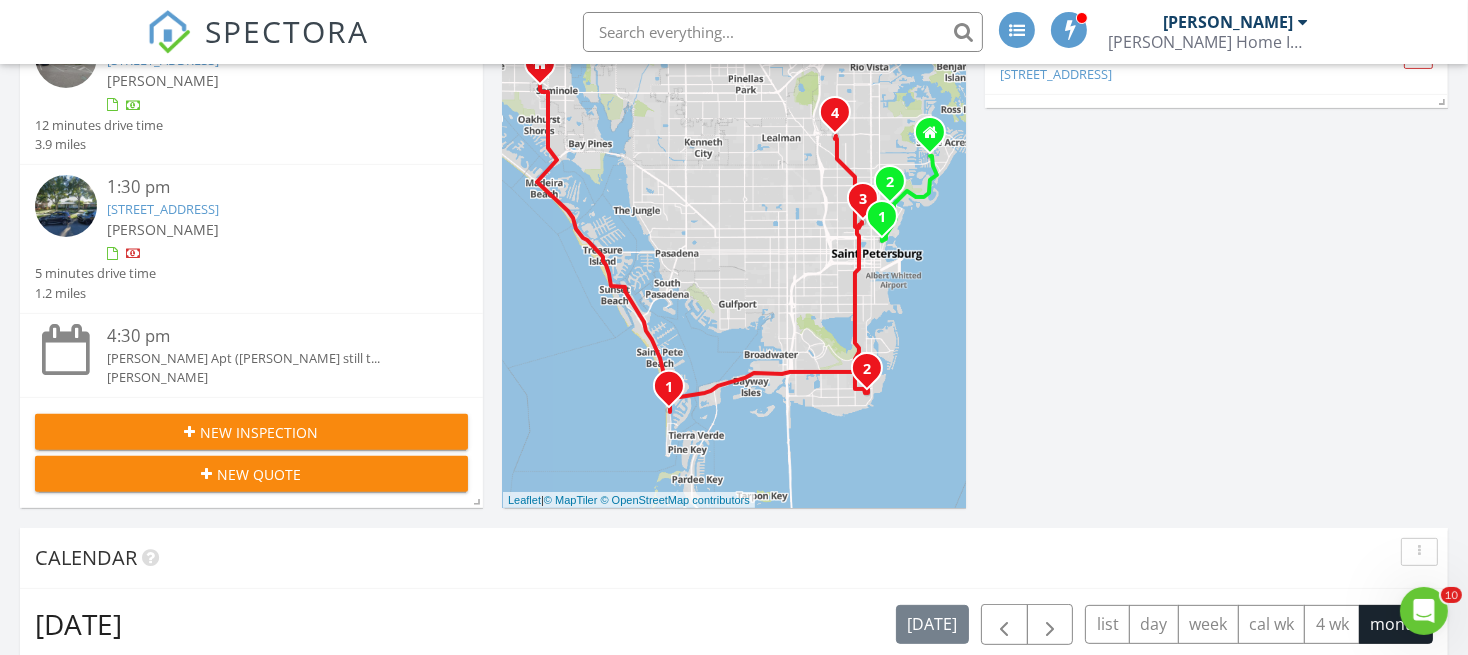 click on "436 21st Ave NE, St. Petersburg, FL 33704" at bounding box center (163, 209) 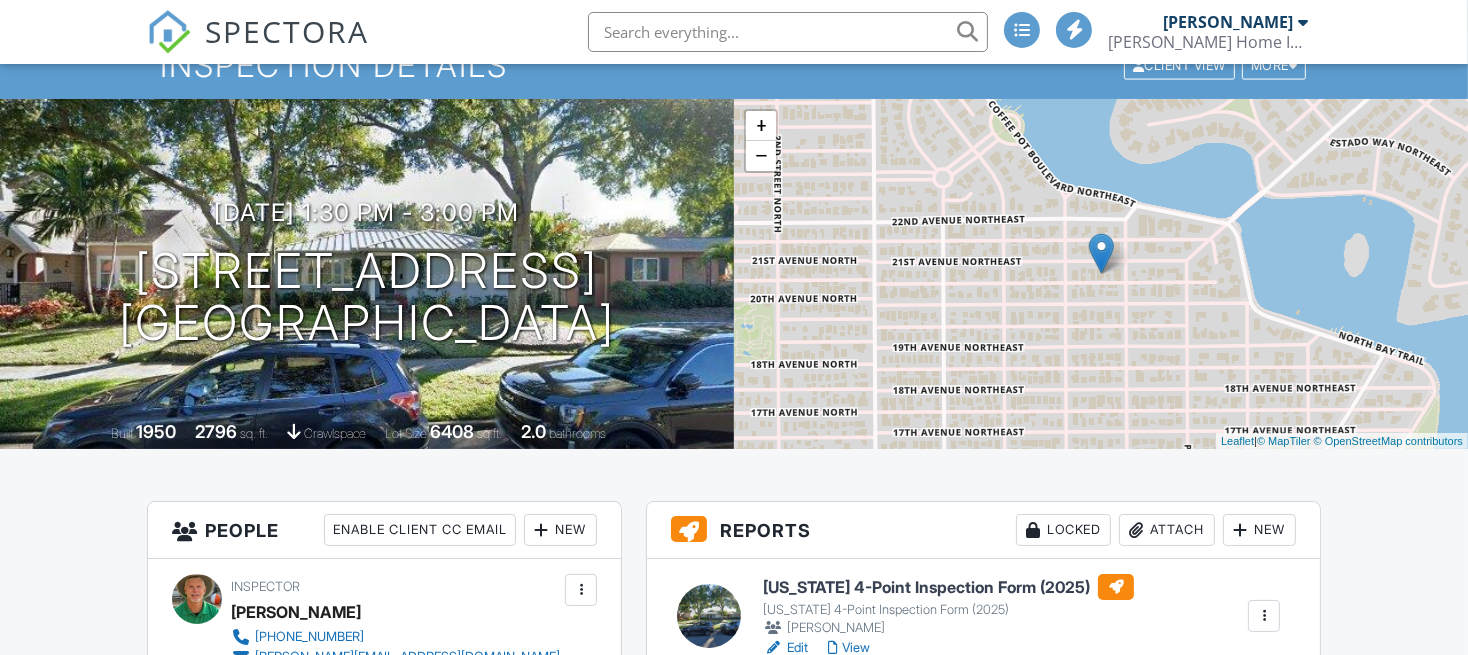 scroll, scrollTop: 400, scrollLeft: 0, axis: vertical 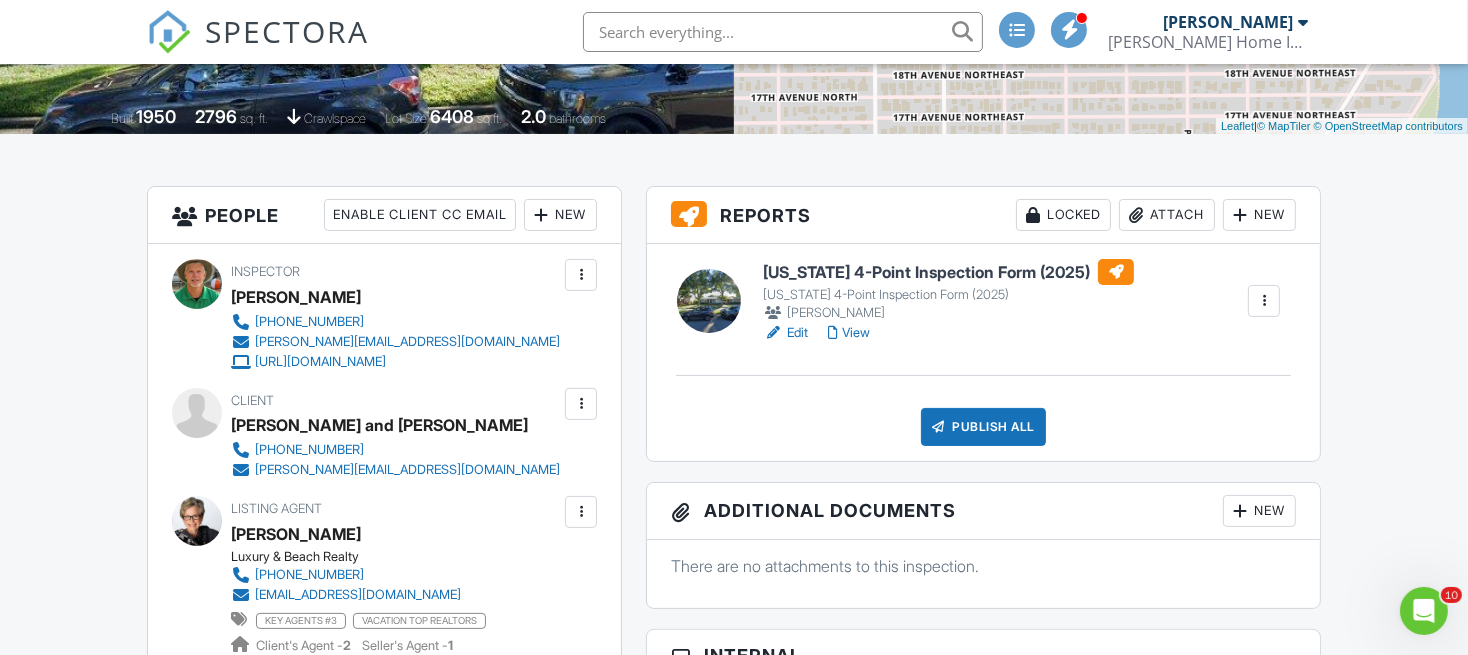 click on "Edit" at bounding box center (785, 333) 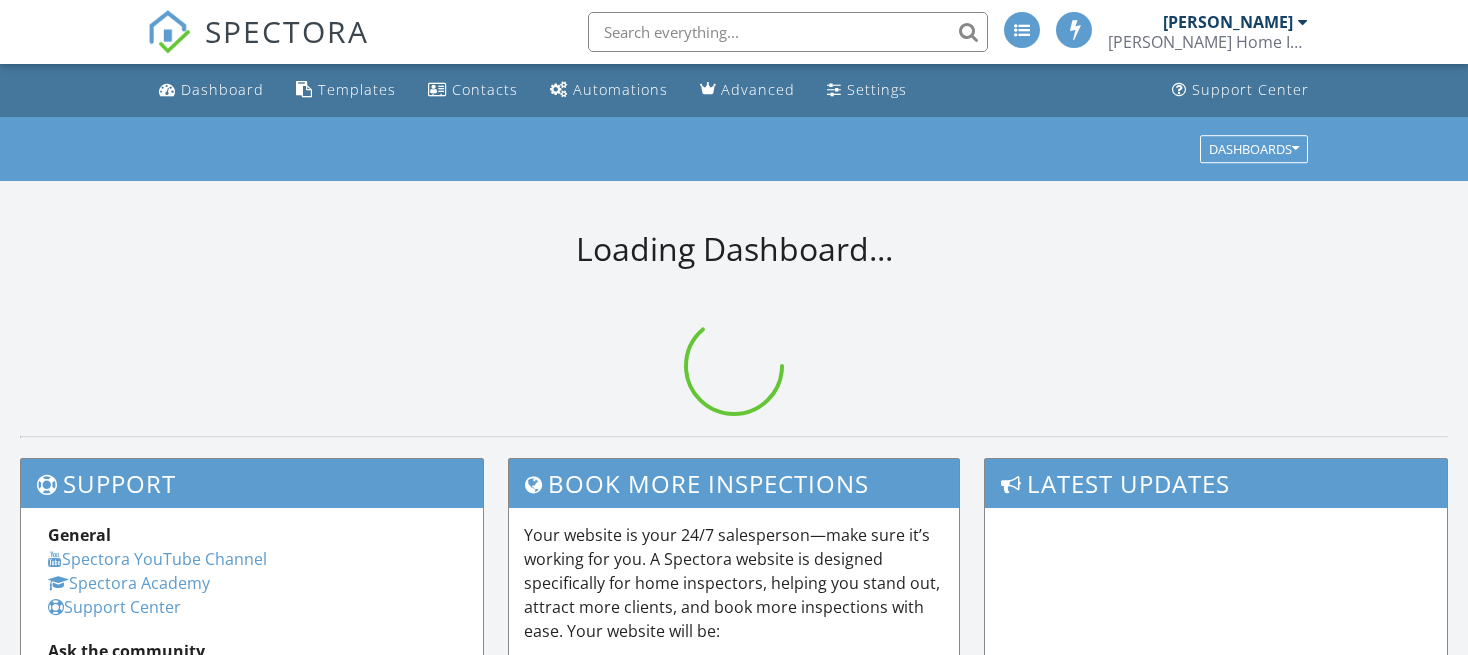 scroll, scrollTop: 0, scrollLeft: 0, axis: both 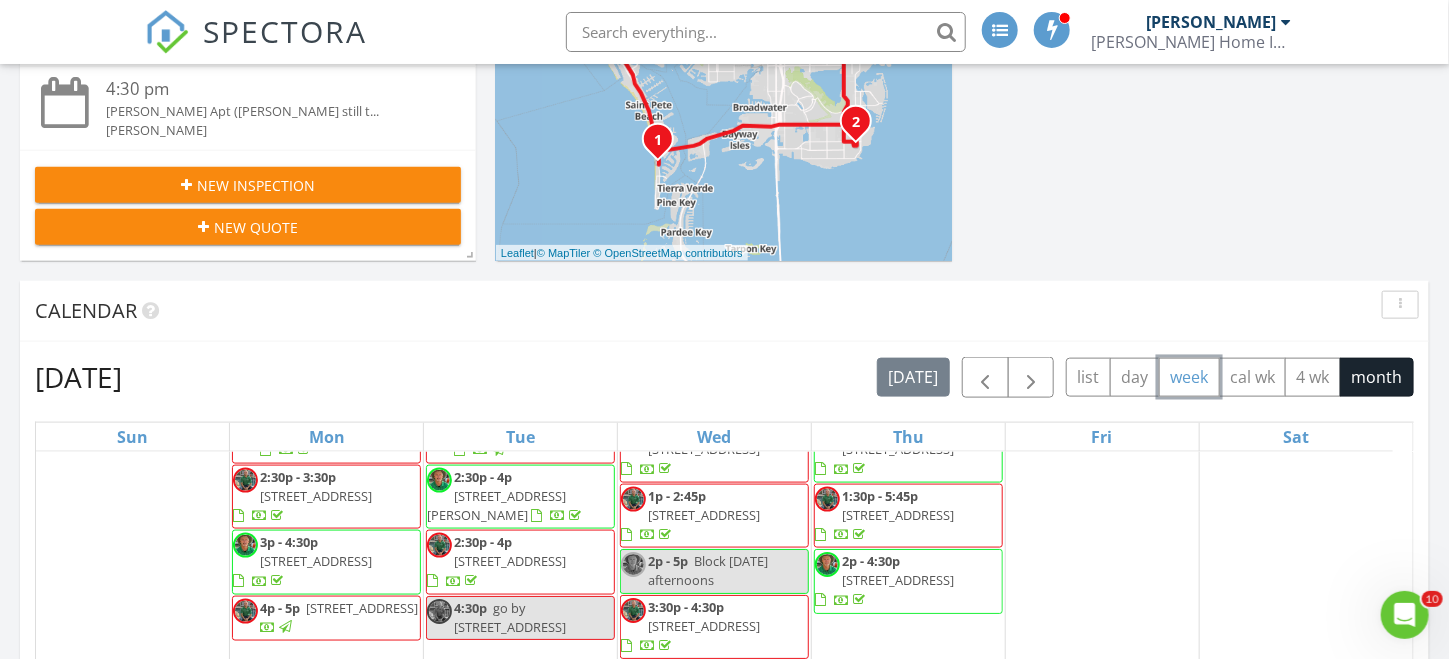 click on "week" at bounding box center [1189, 377] 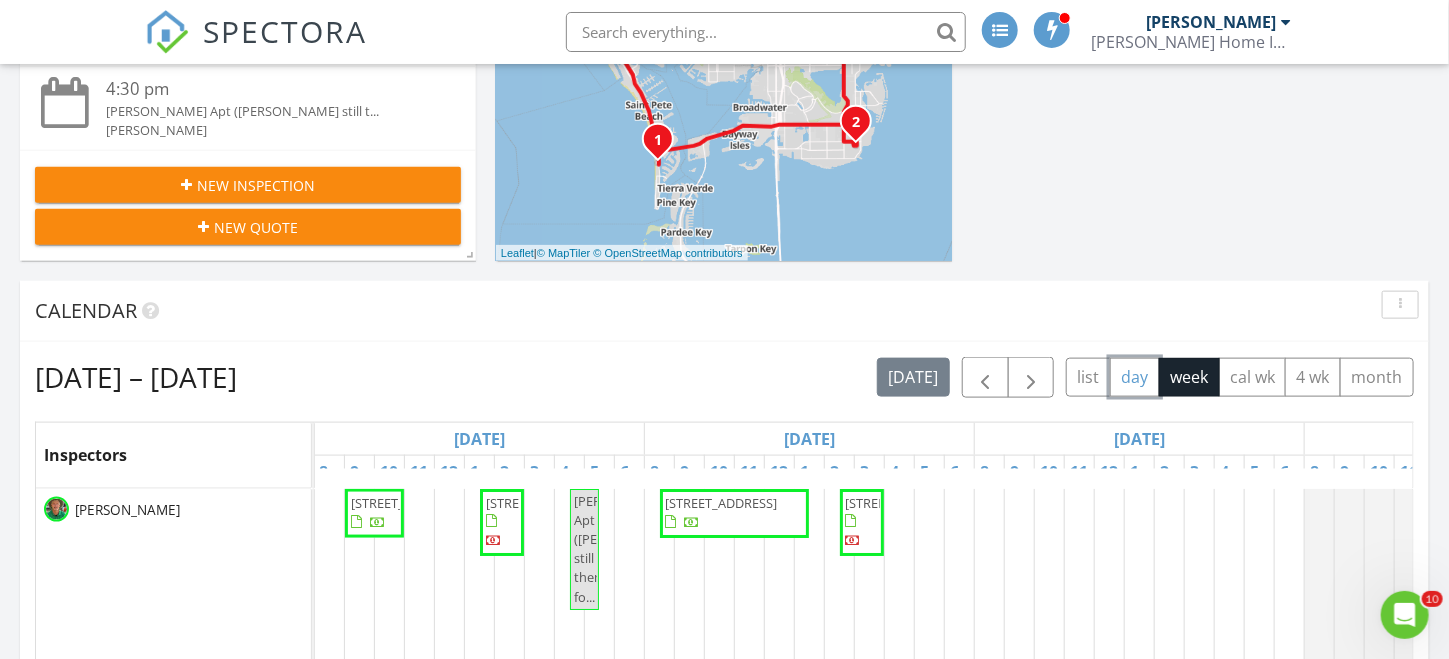 click on "day" at bounding box center (1135, 377) 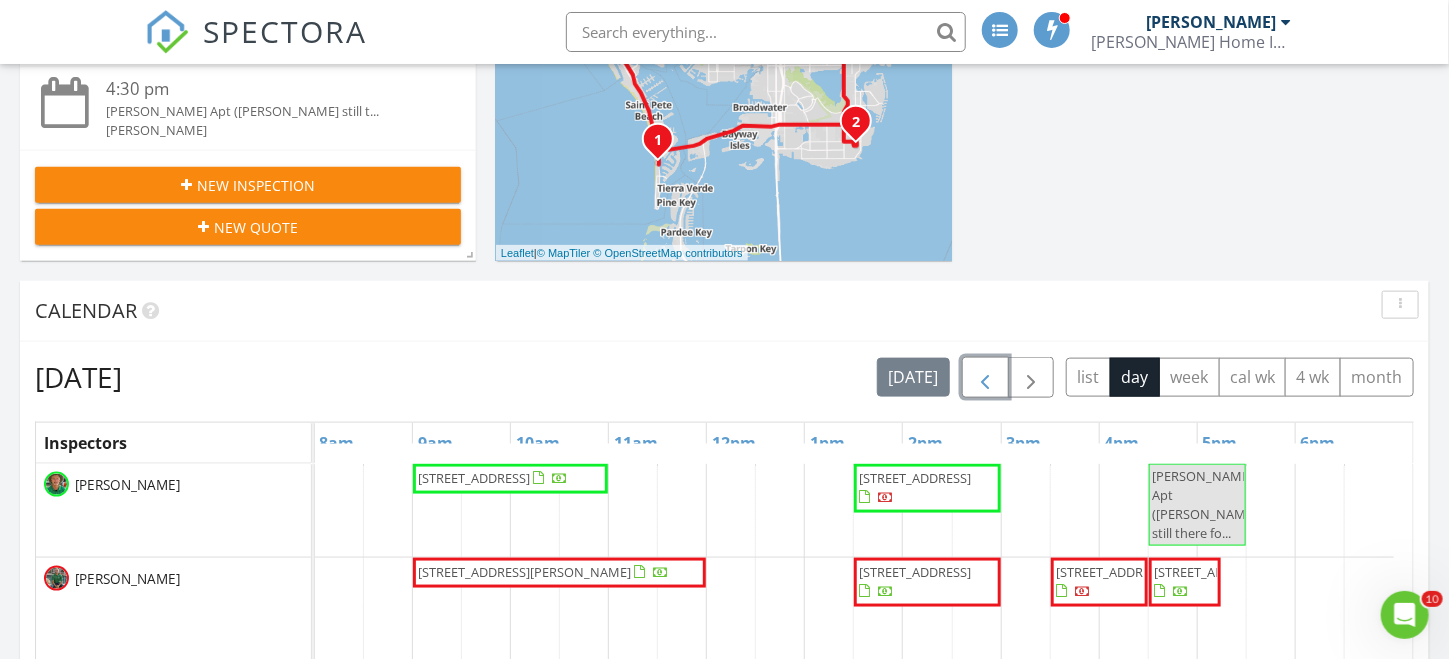 click at bounding box center (985, 378) 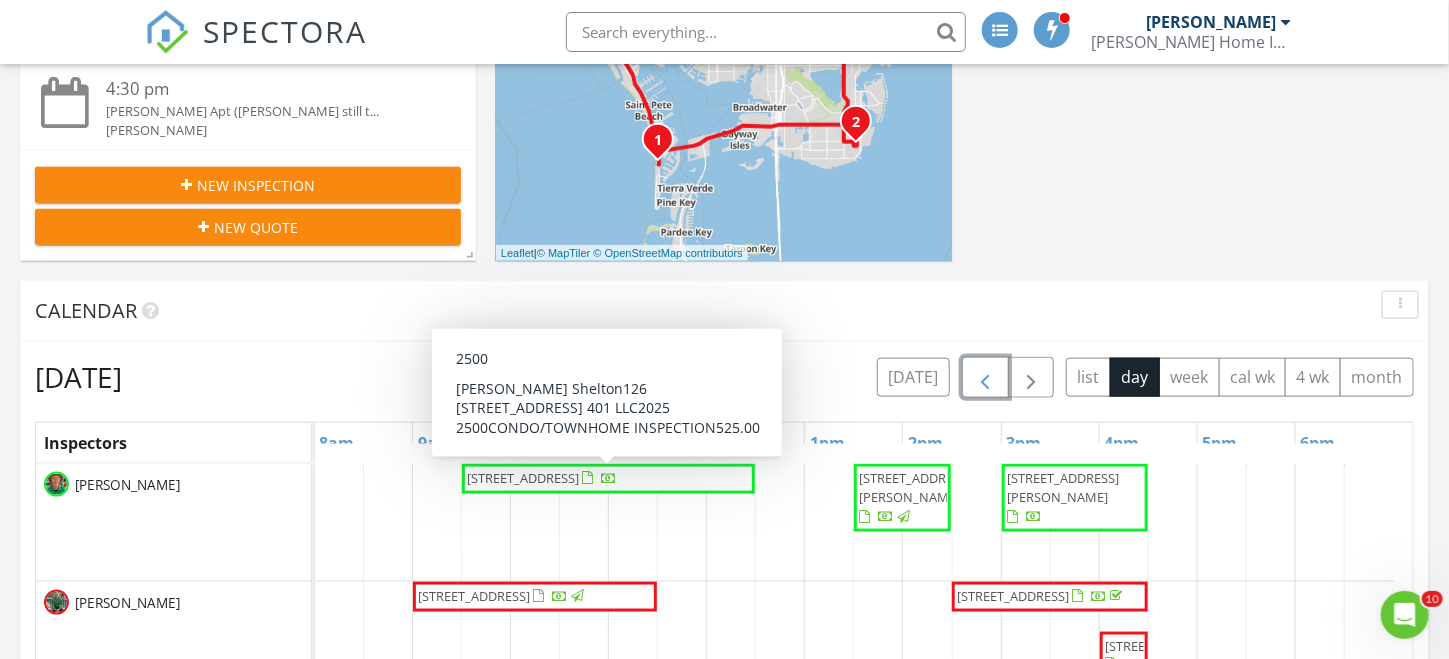 click on "126 4th Ave NE 401, St. Petersburg 33701" at bounding box center (543, 479) 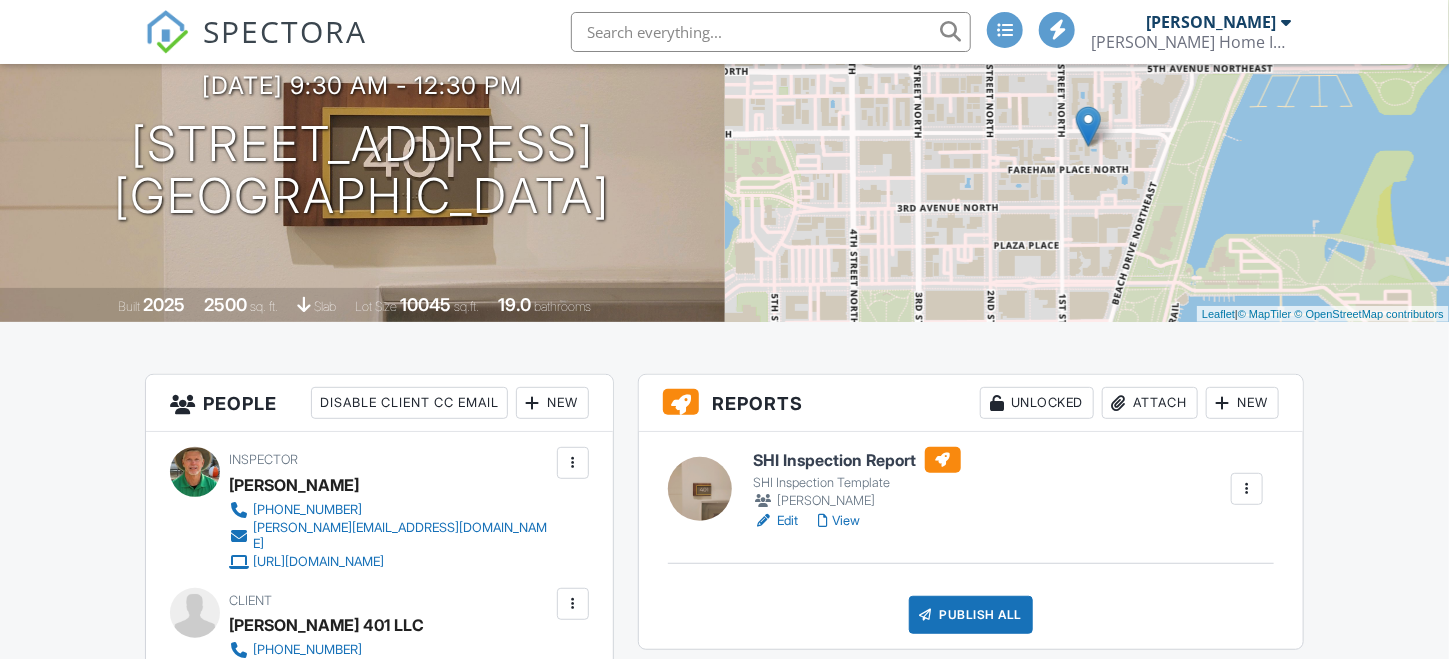 scroll, scrollTop: 400, scrollLeft: 0, axis: vertical 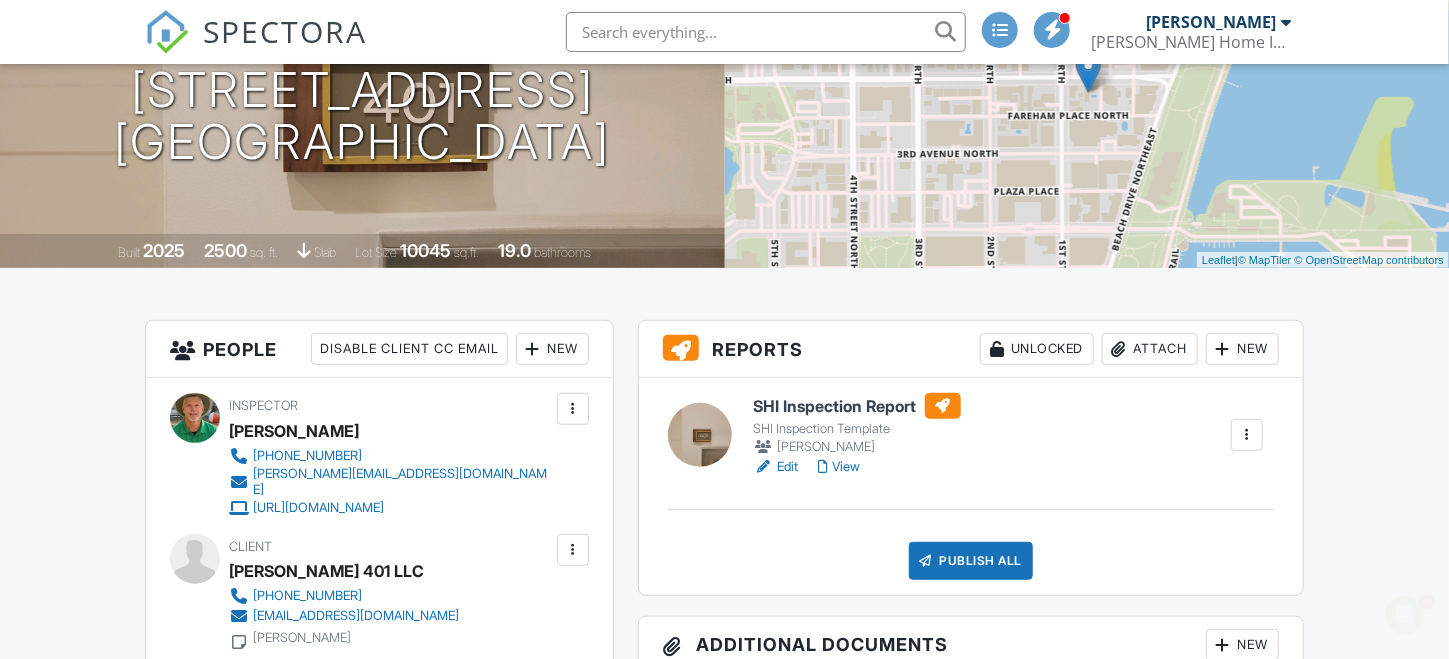 click on "Edit" at bounding box center [776, 467] 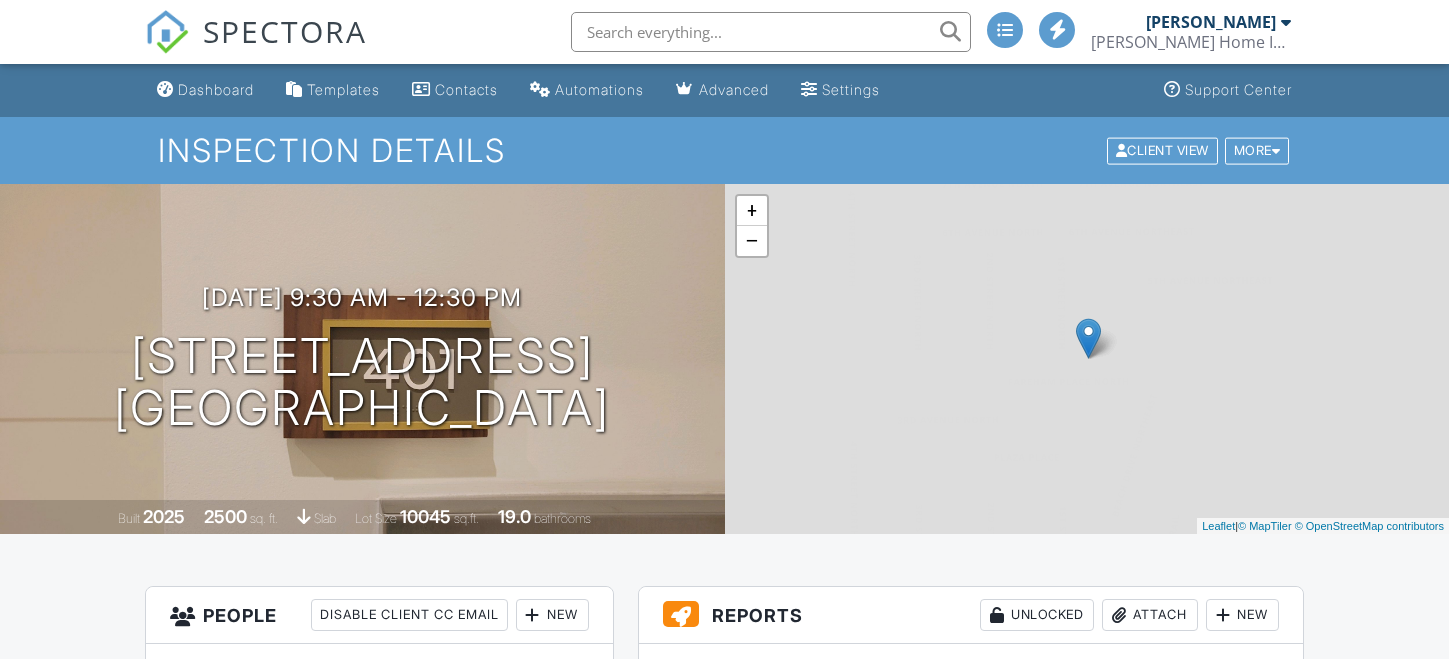 scroll, scrollTop: 0, scrollLeft: 0, axis: both 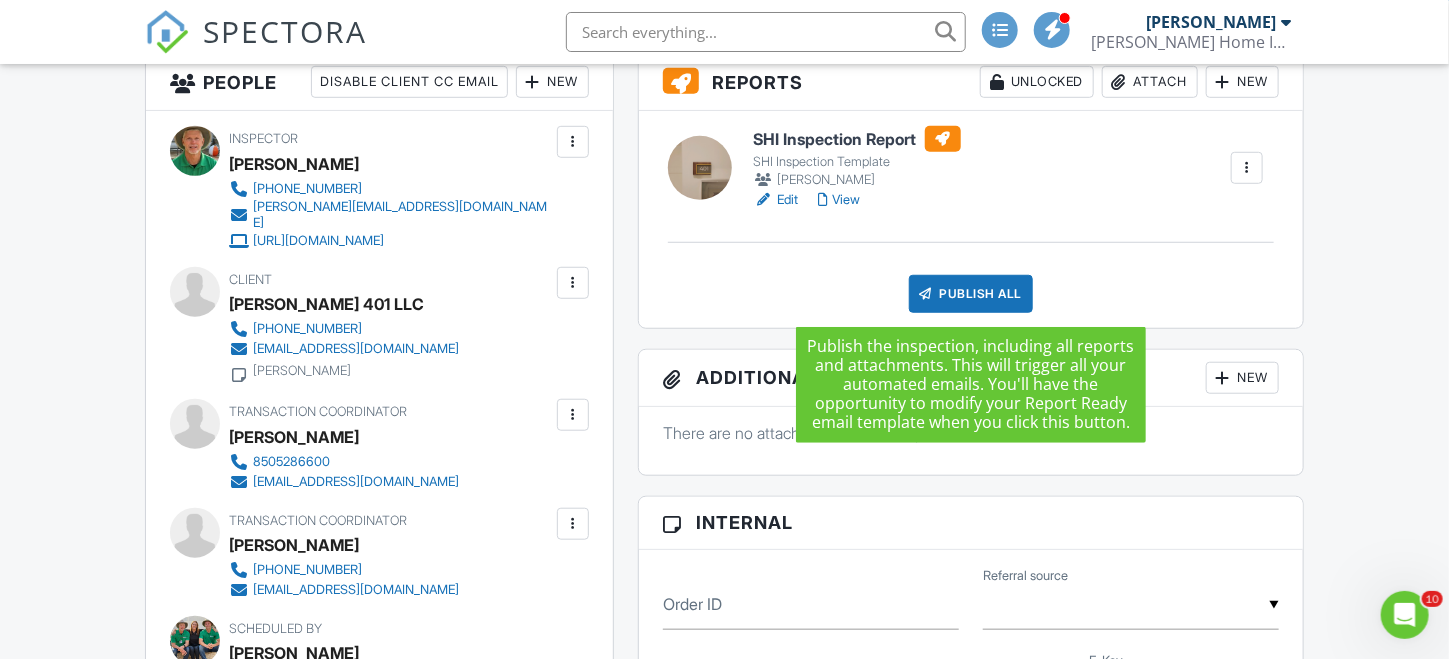click on "Publish All" at bounding box center [971, 294] 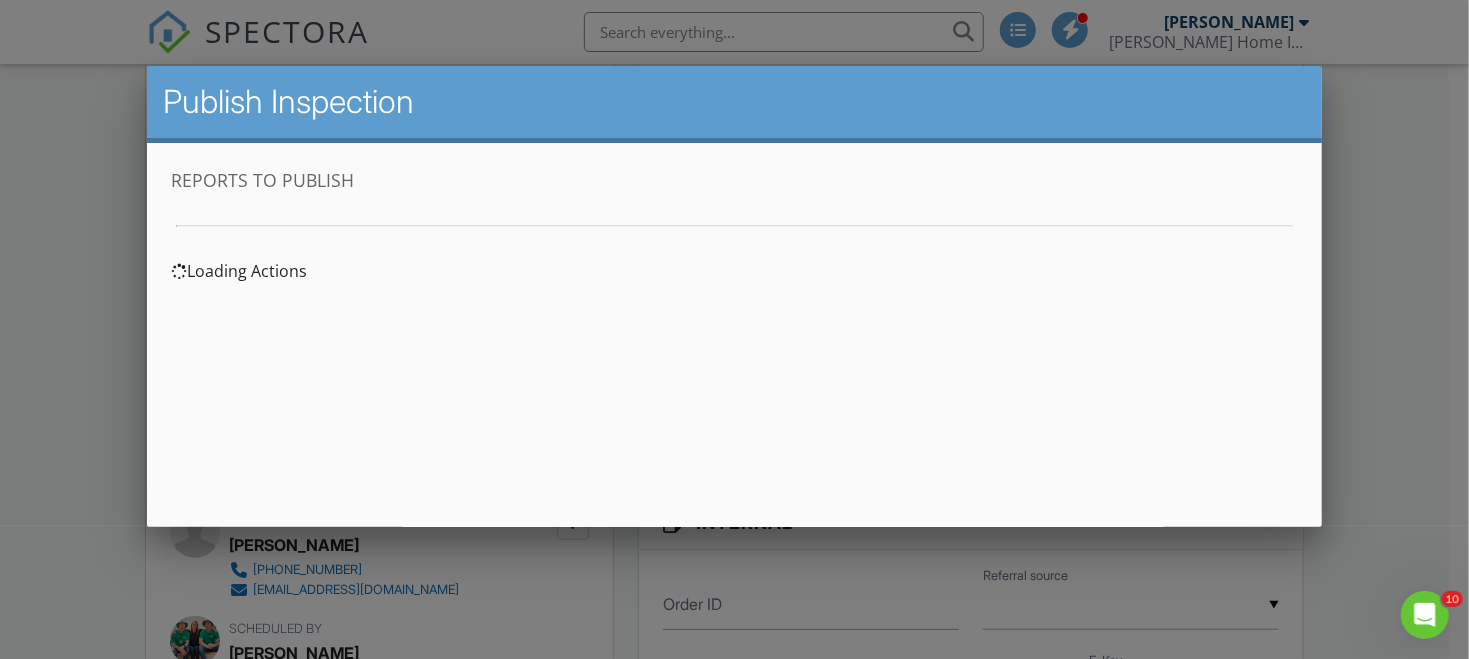 scroll, scrollTop: 0, scrollLeft: 0, axis: both 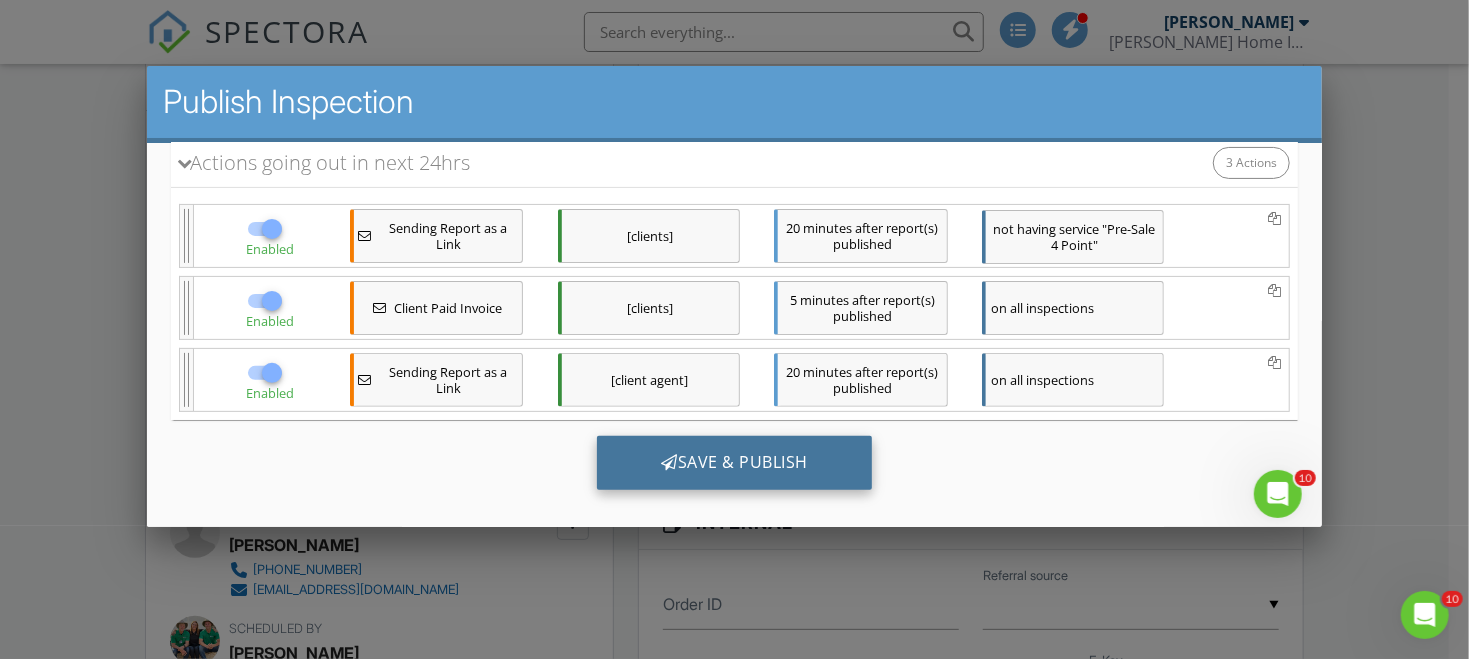 click on "Save & Publish" at bounding box center [733, 462] 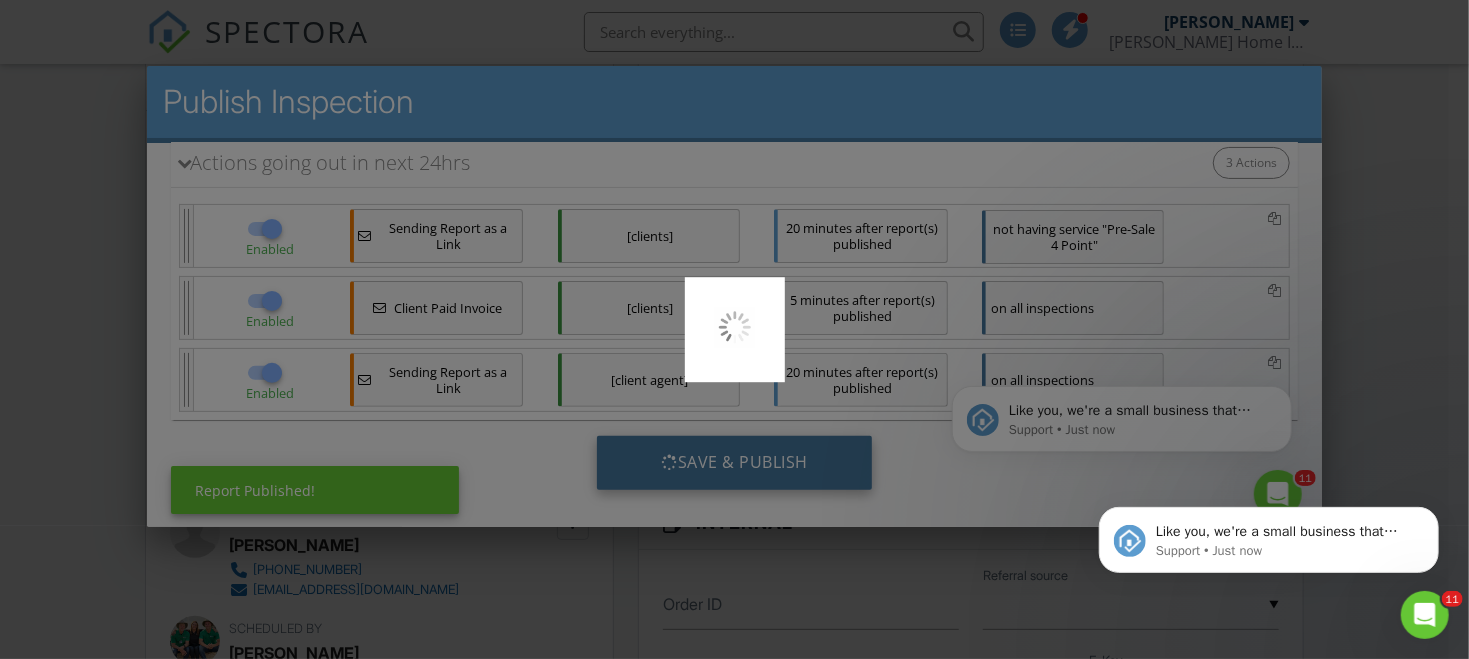 scroll, scrollTop: 0, scrollLeft: 0, axis: both 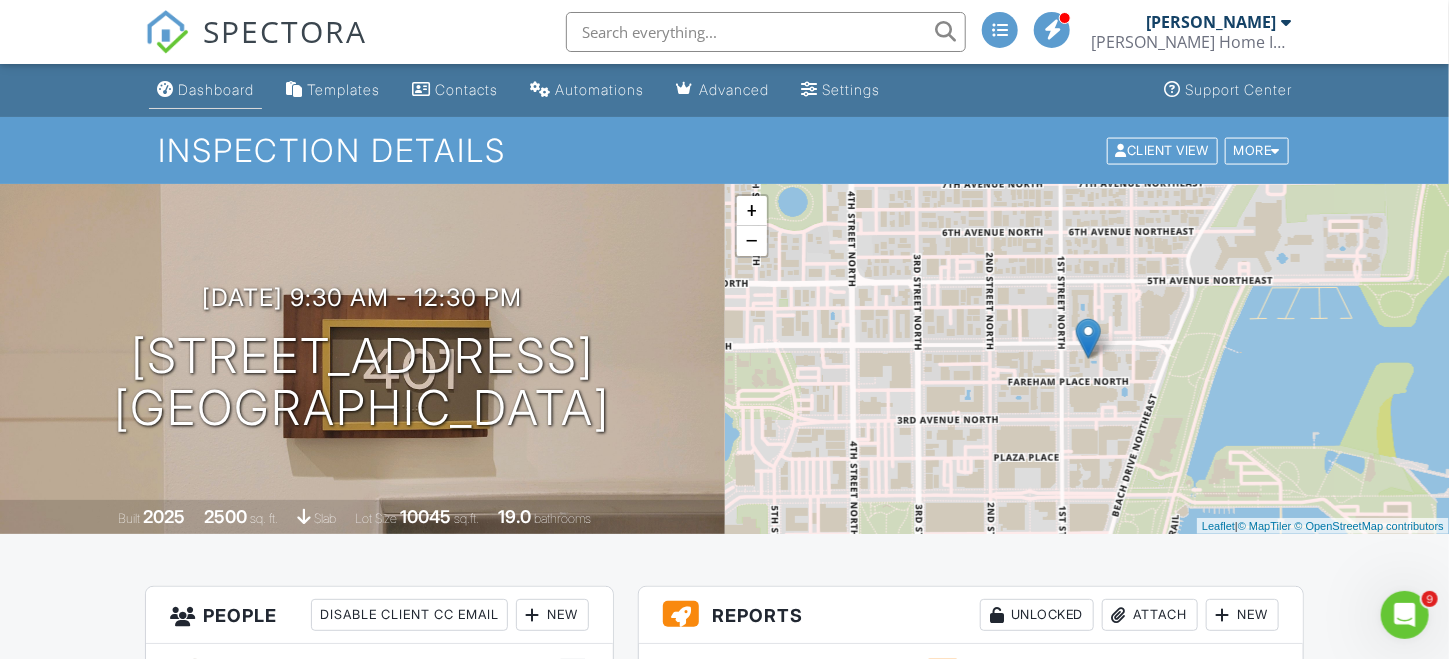 click on "Dashboard" at bounding box center [216, 89] 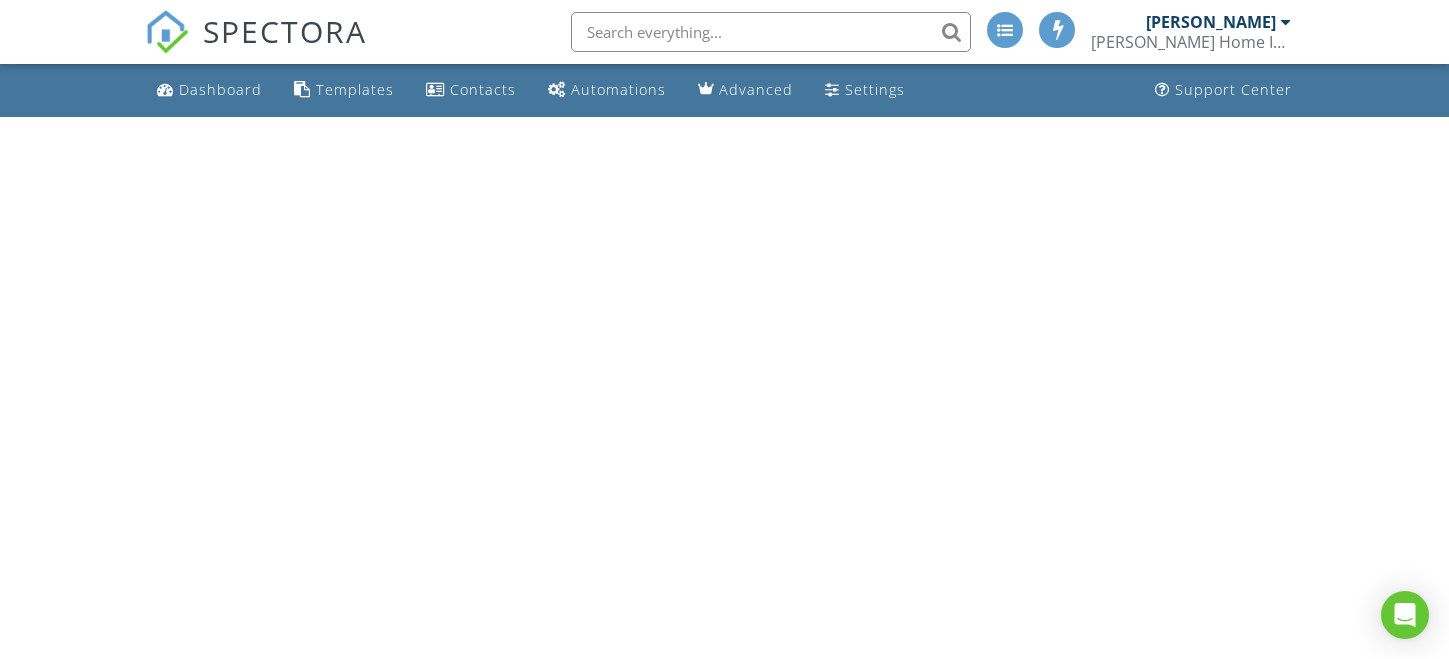 scroll, scrollTop: 0, scrollLeft: 0, axis: both 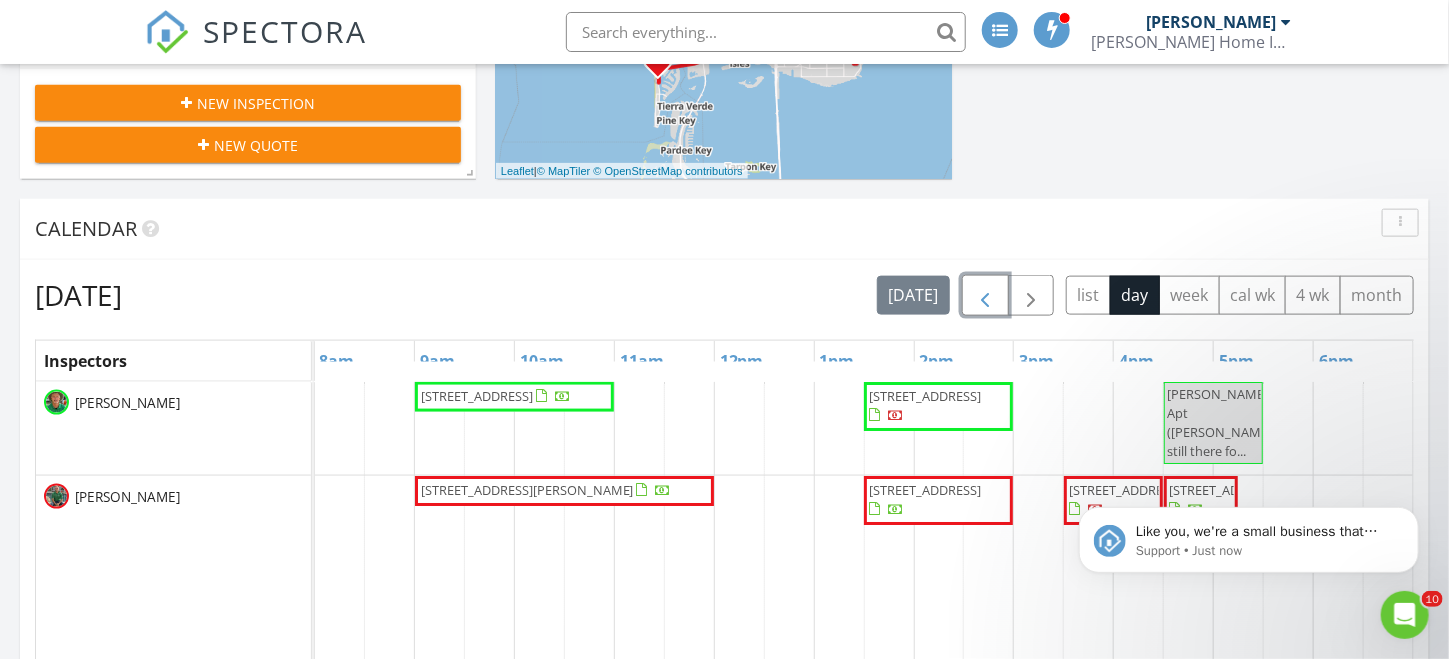 click at bounding box center (985, 296) 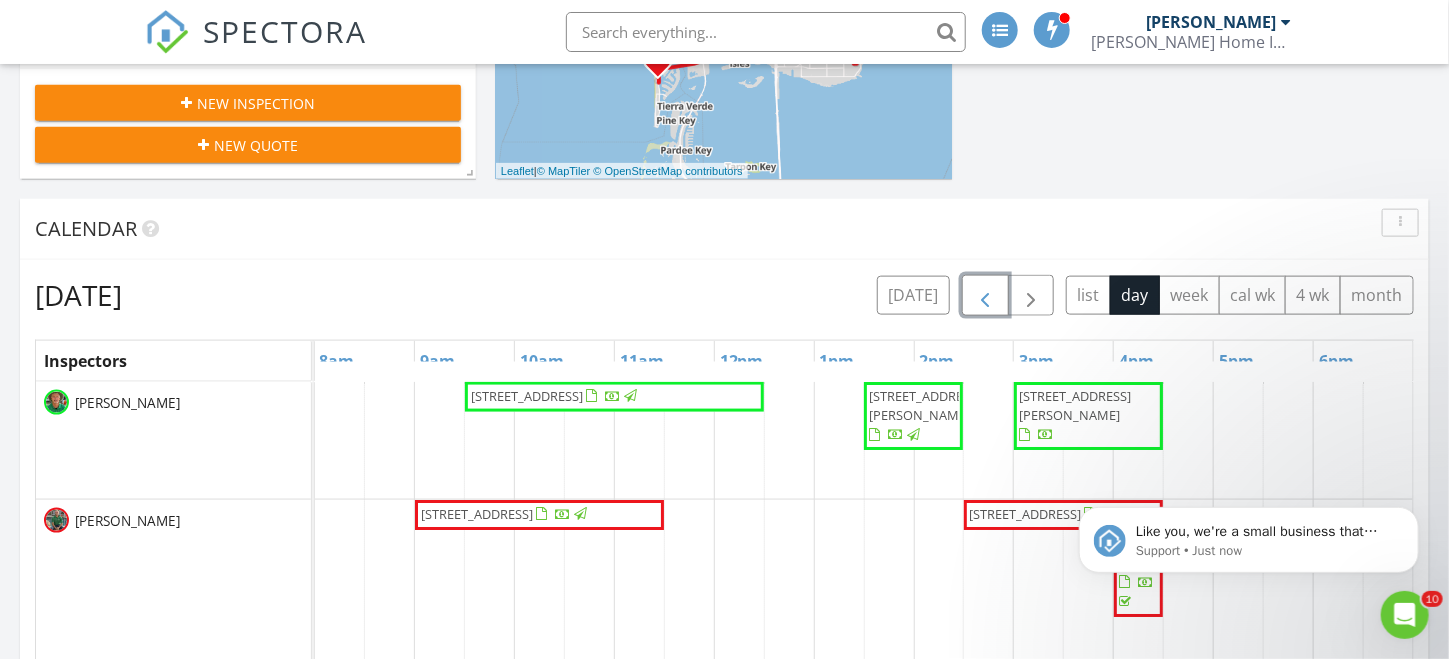 click on "100 Pierce St # 210, Clearwater 33756" at bounding box center (913, 416) 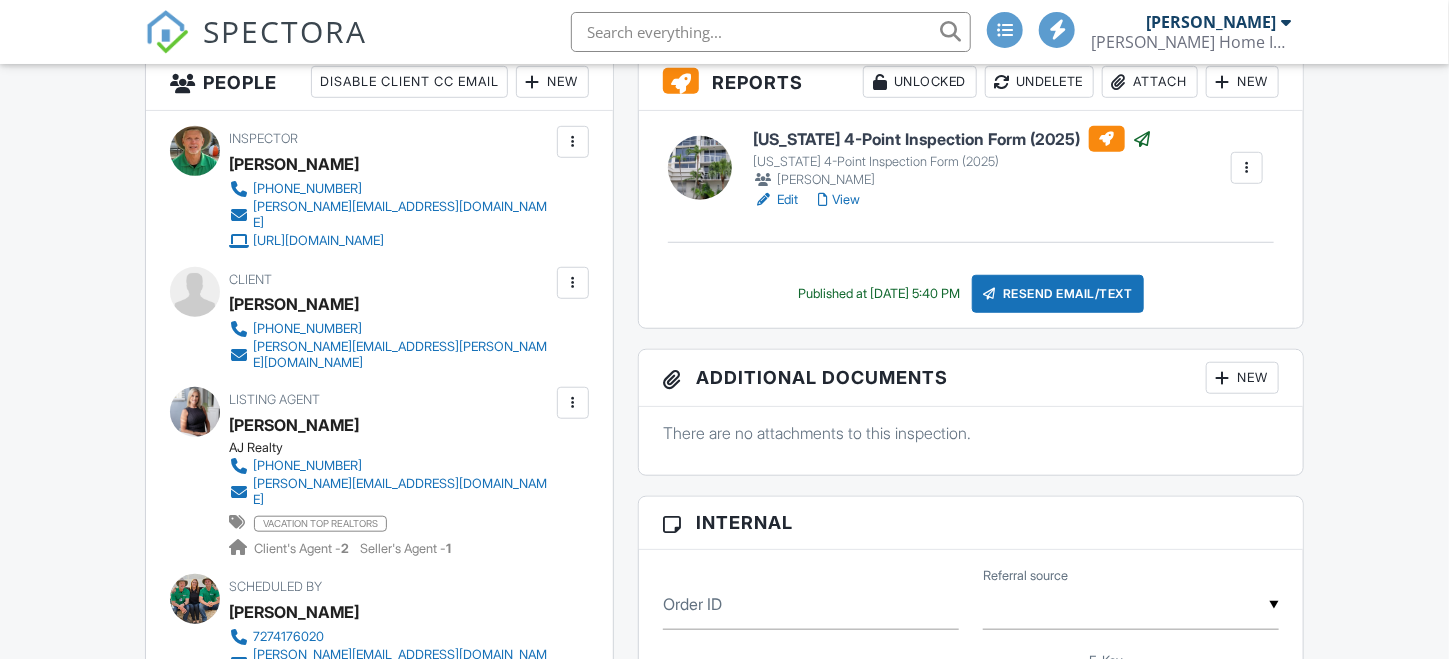 scroll, scrollTop: 533, scrollLeft: 0, axis: vertical 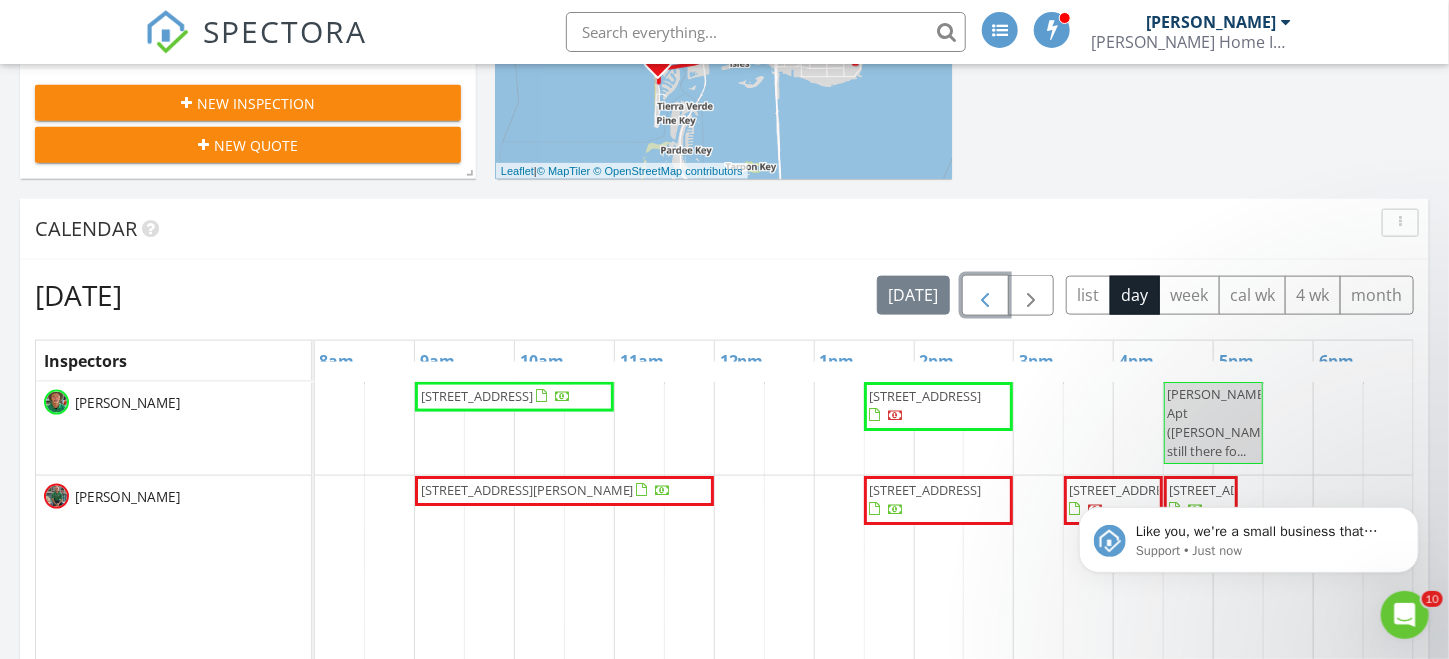 click at bounding box center [985, 296] 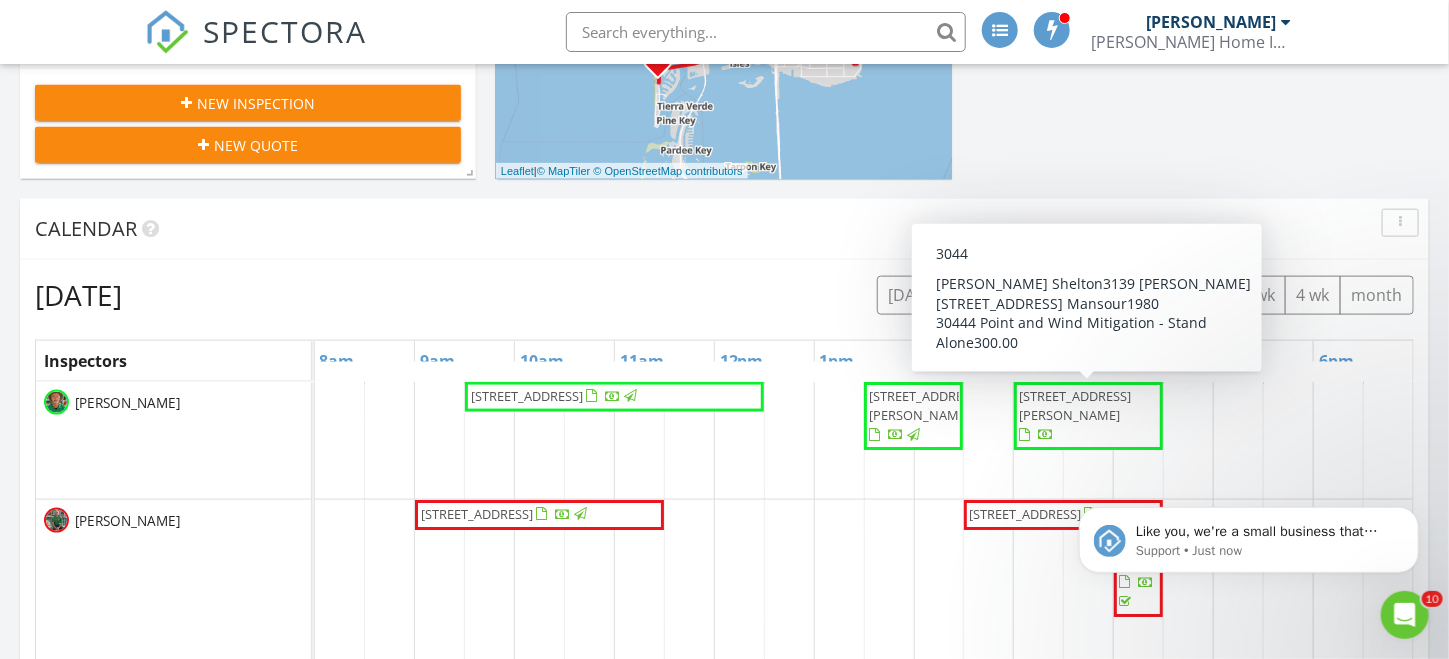 click on "3139 Sandy Ridge Dr, Clearwater 33761" at bounding box center (1076, 405) 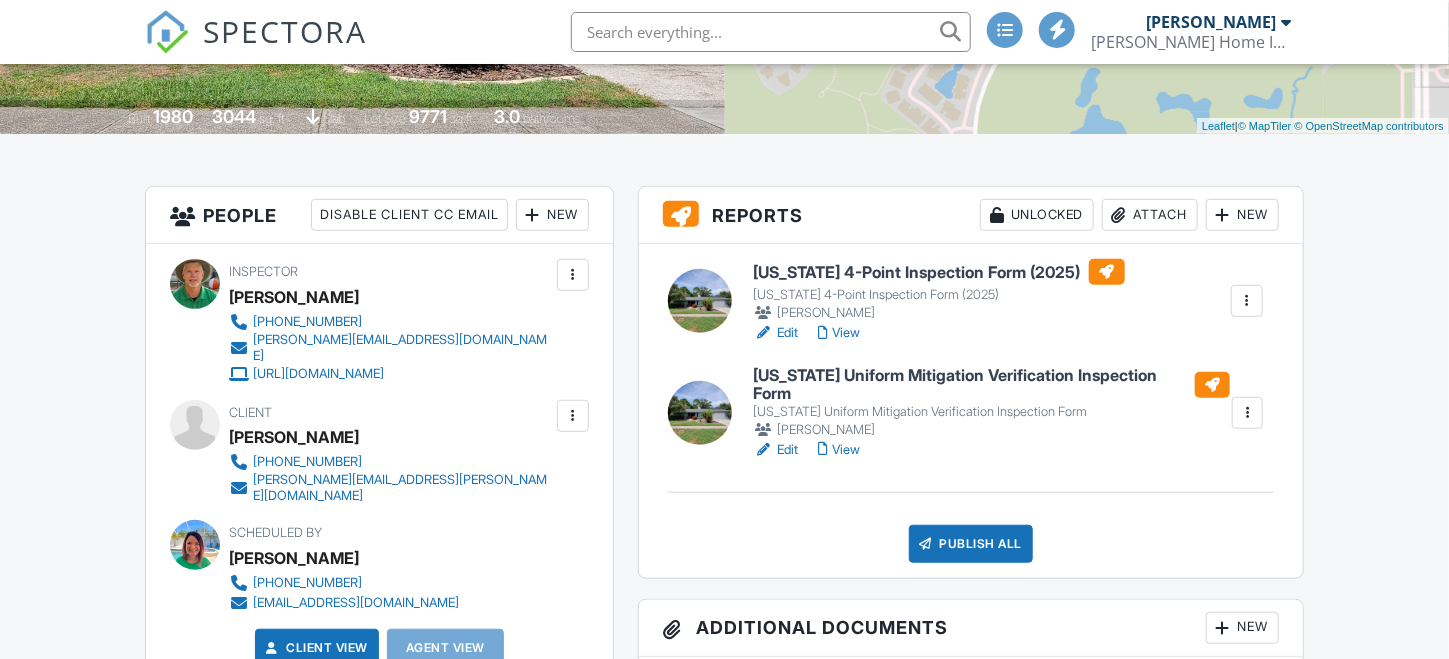 scroll, scrollTop: 400, scrollLeft: 0, axis: vertical 